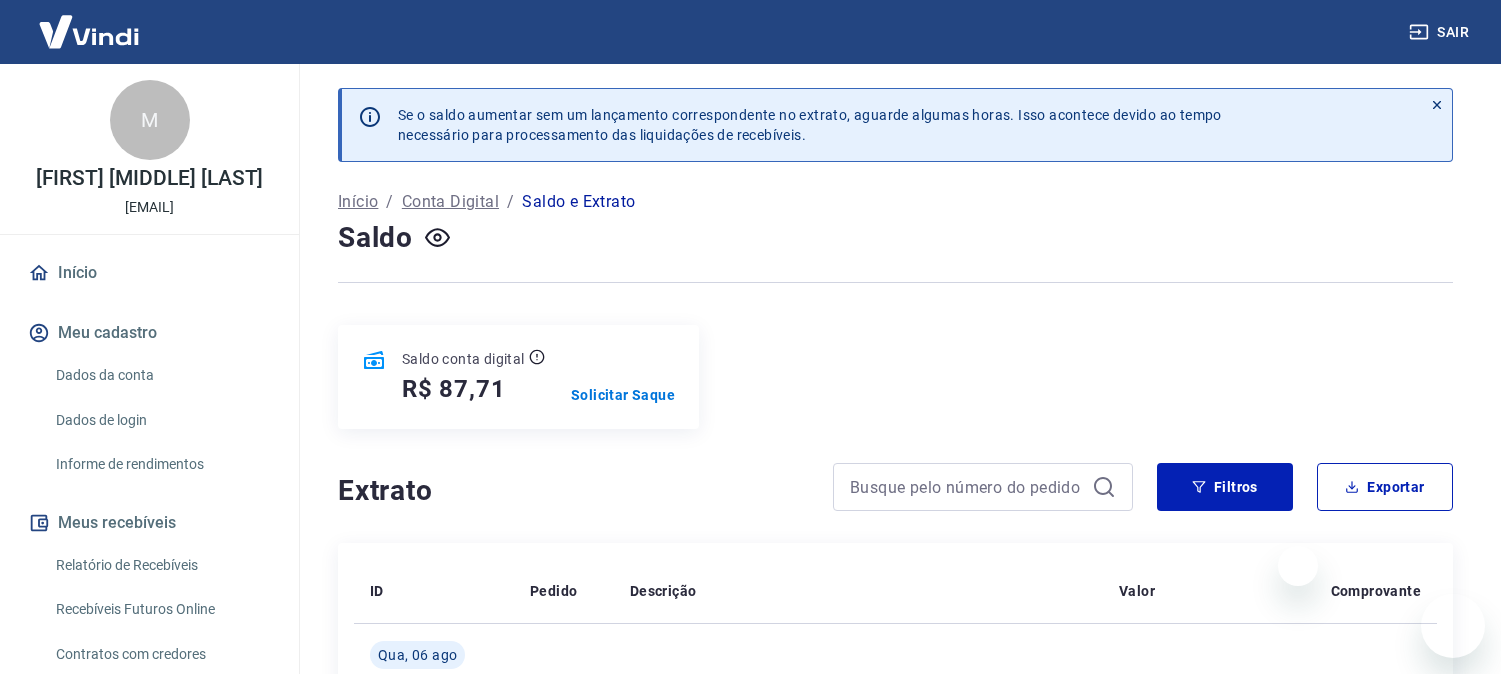 scroll, scrollTop: 0, scrollLeft: 0, axis: both 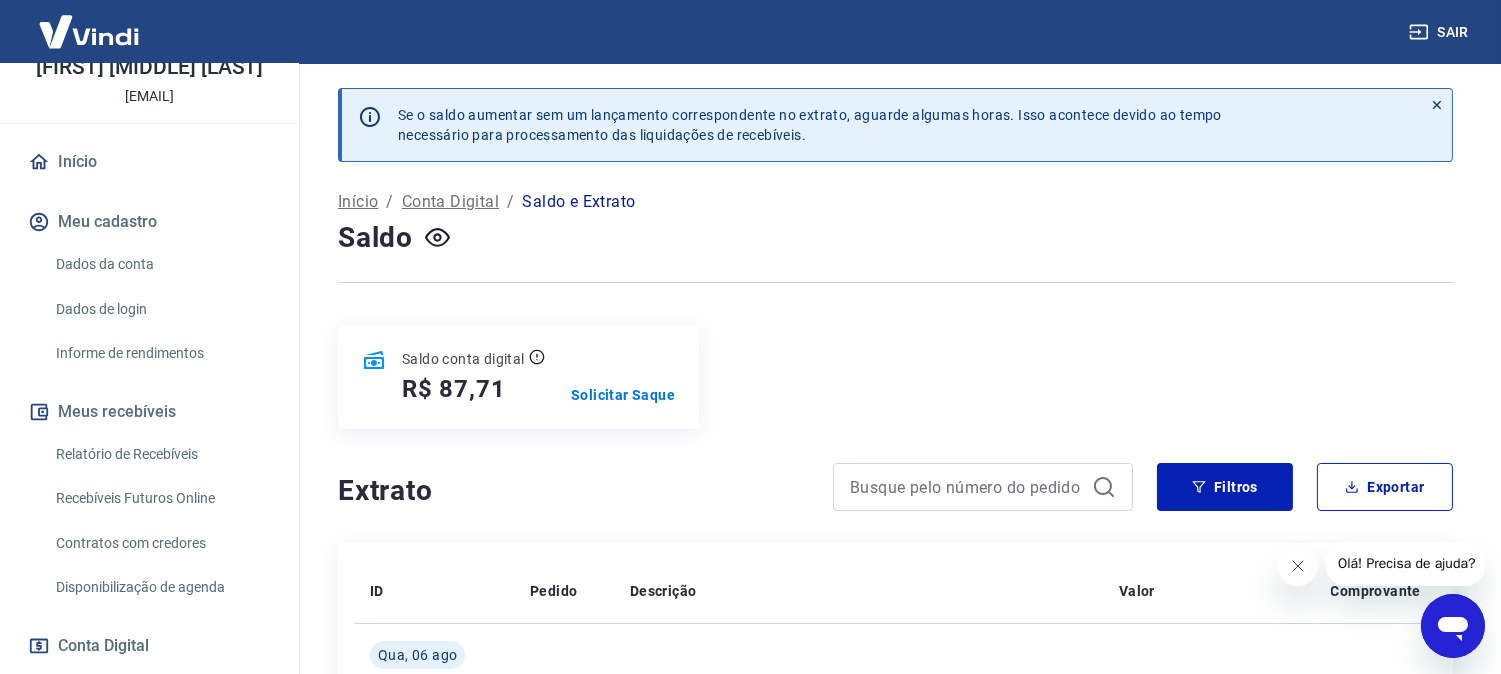click on "Início" at bounding box center [149, 162] 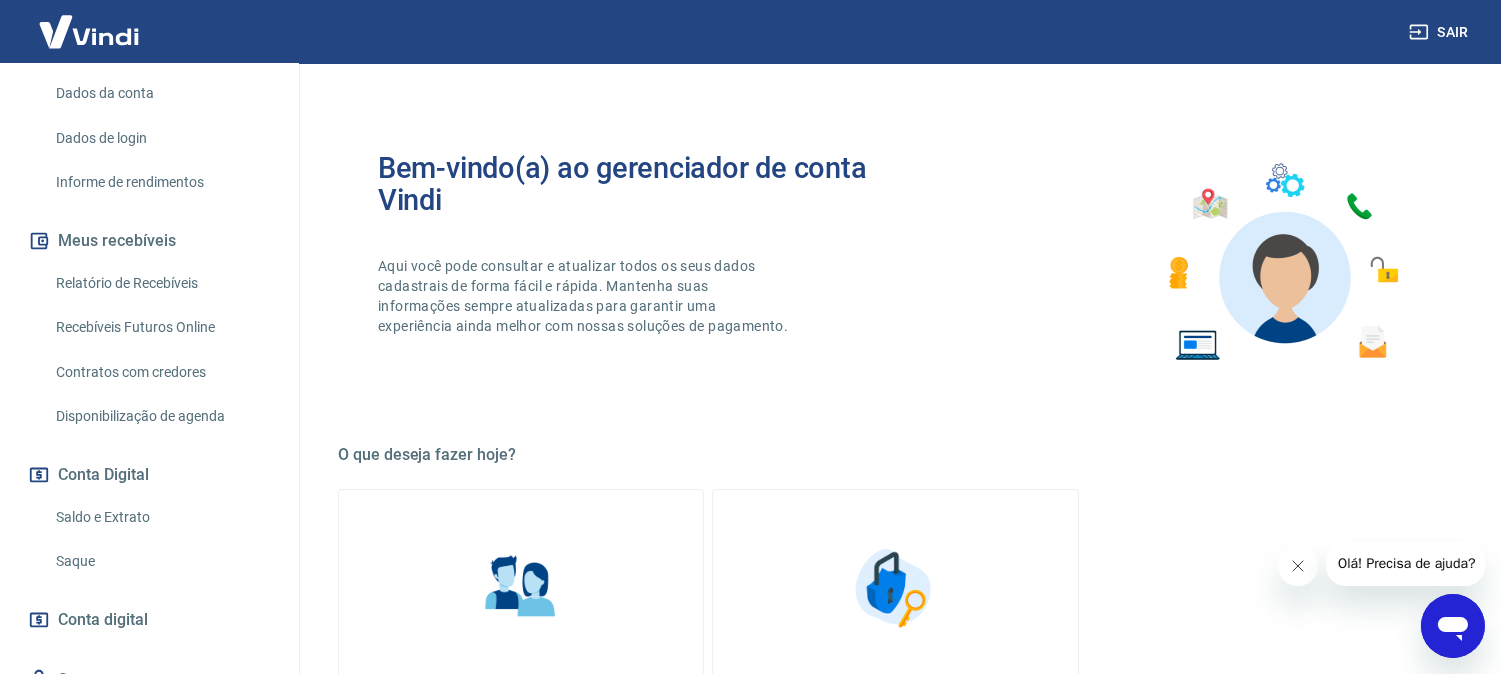 scroll, scrollTop: 333, scrollLeft: 0, axis: vertical 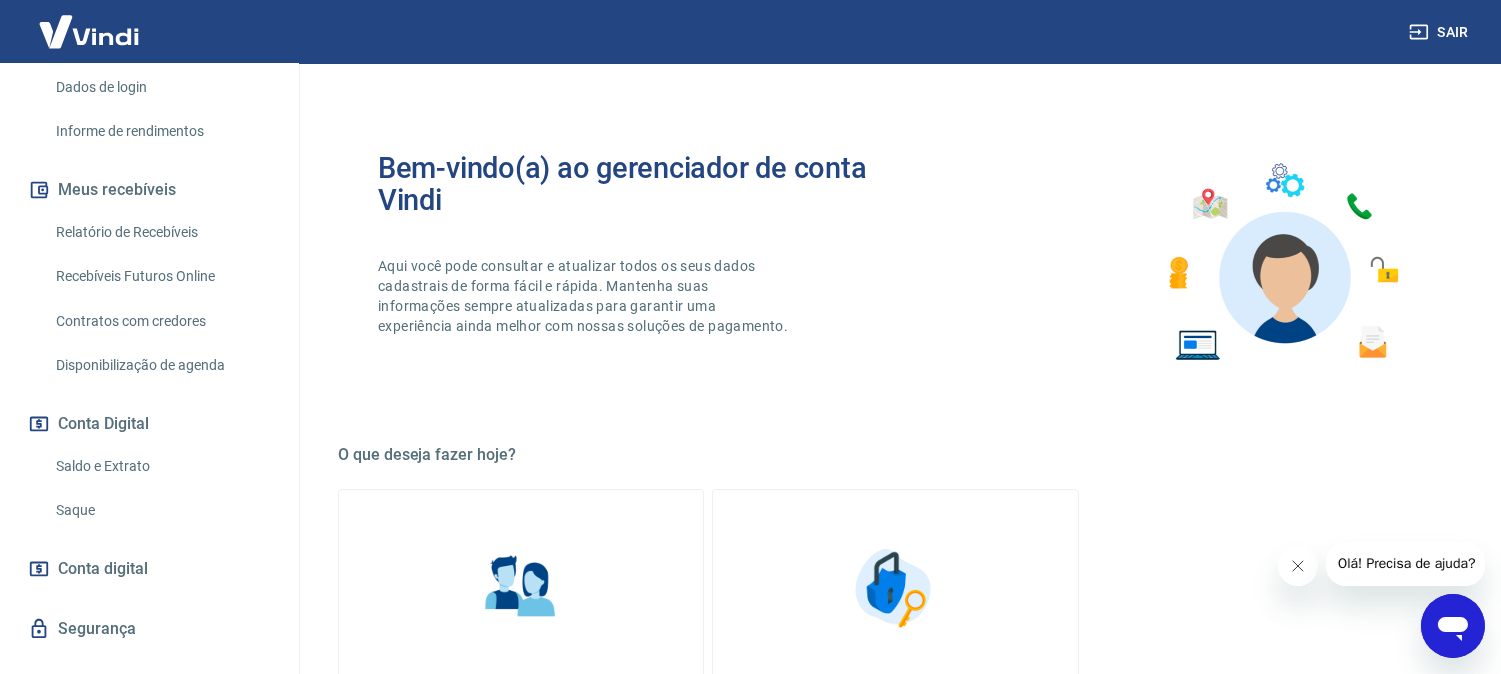 click on "Saldo e Extrato" at bounding box center [161, 466] 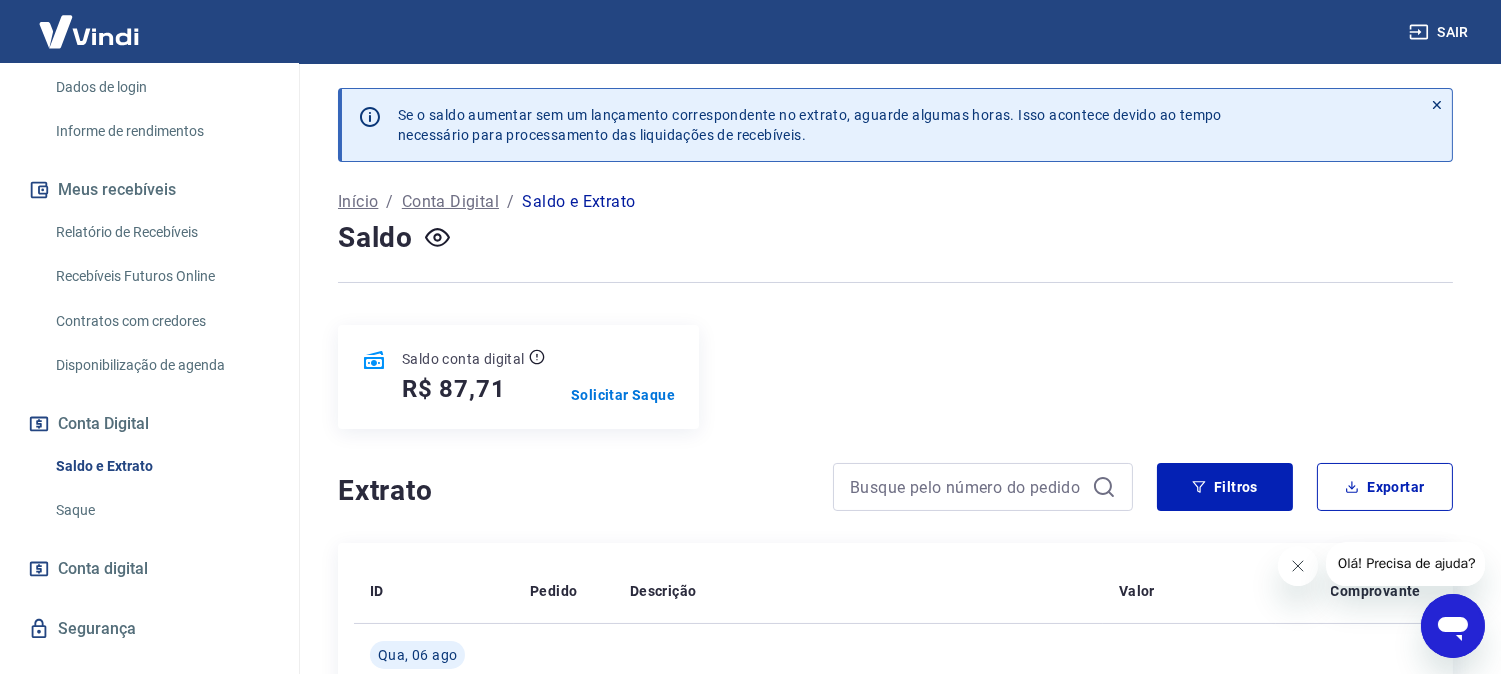 click at bounding box center [895, 282] 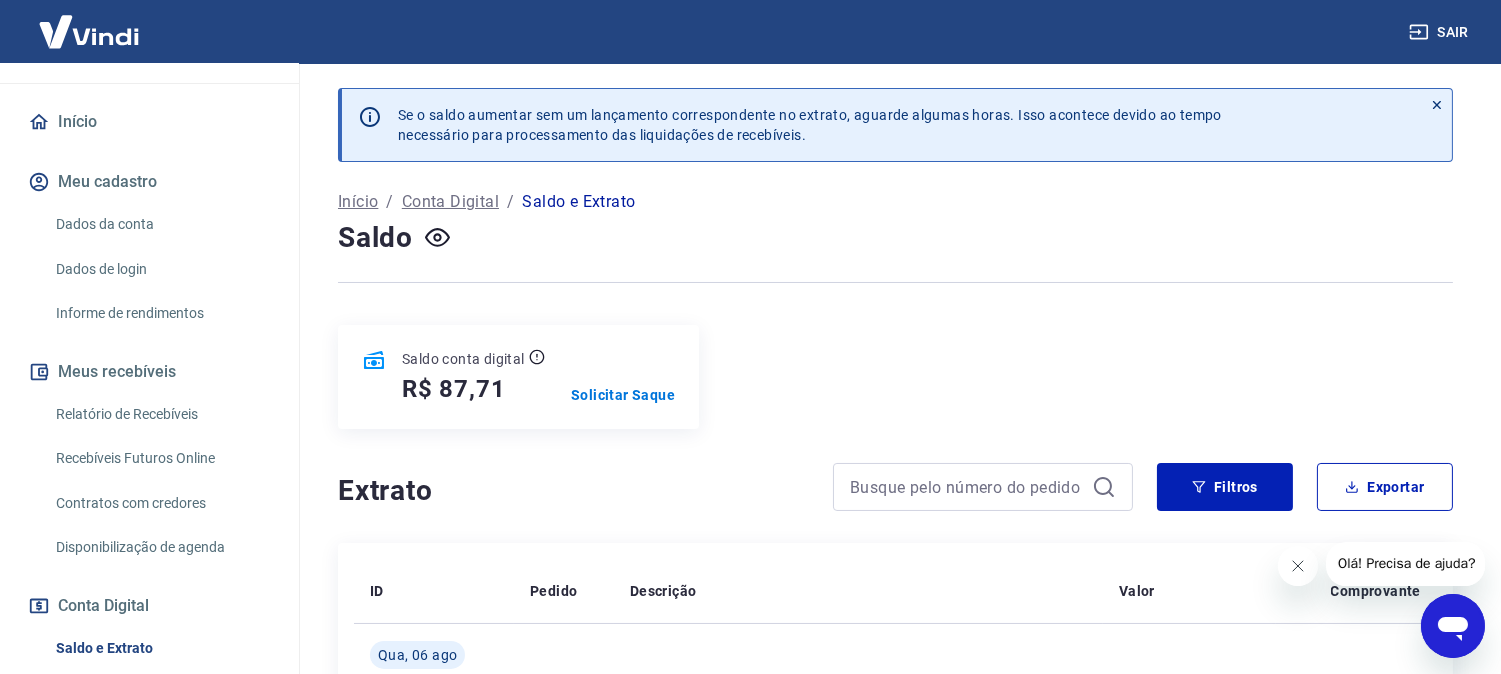 scroll, scrollTop: 111, scrollLeft: 0, axis: vertical 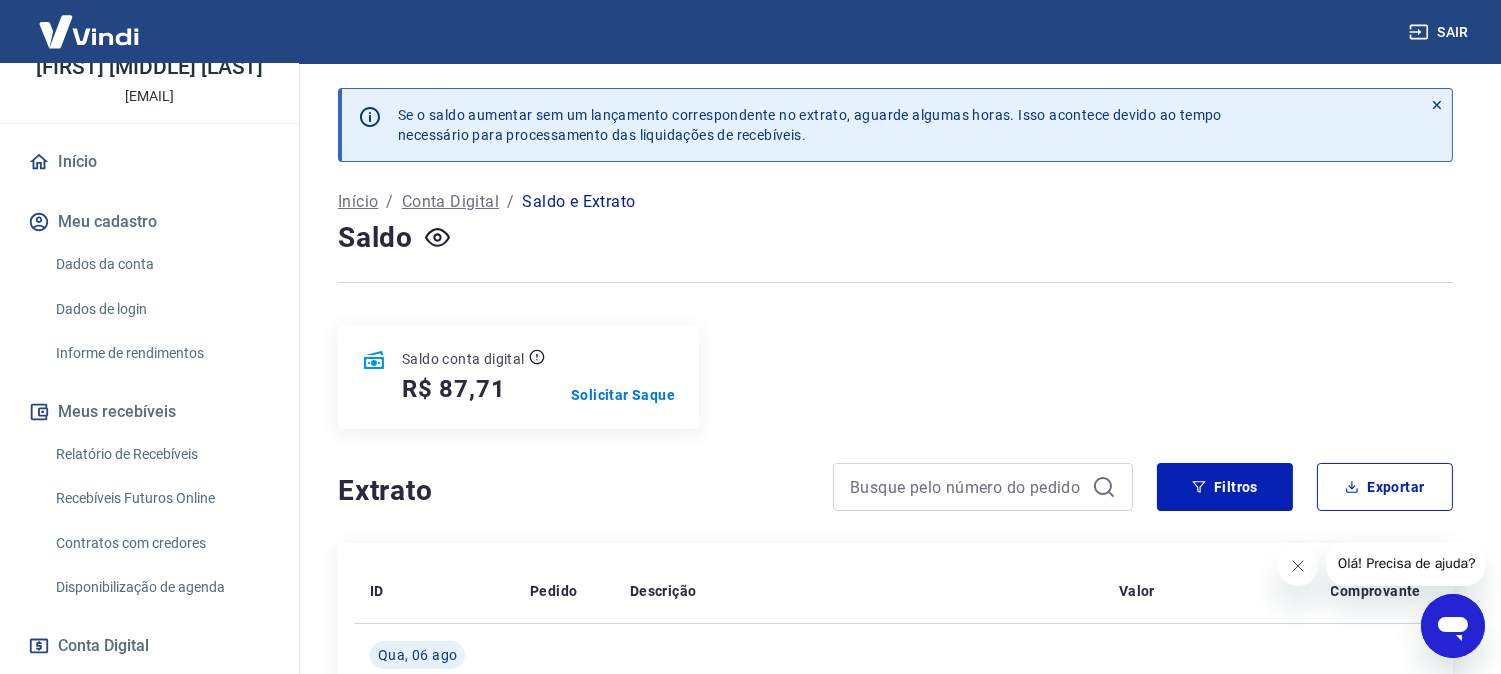 click on "Início" at bounding box center [149, 162] 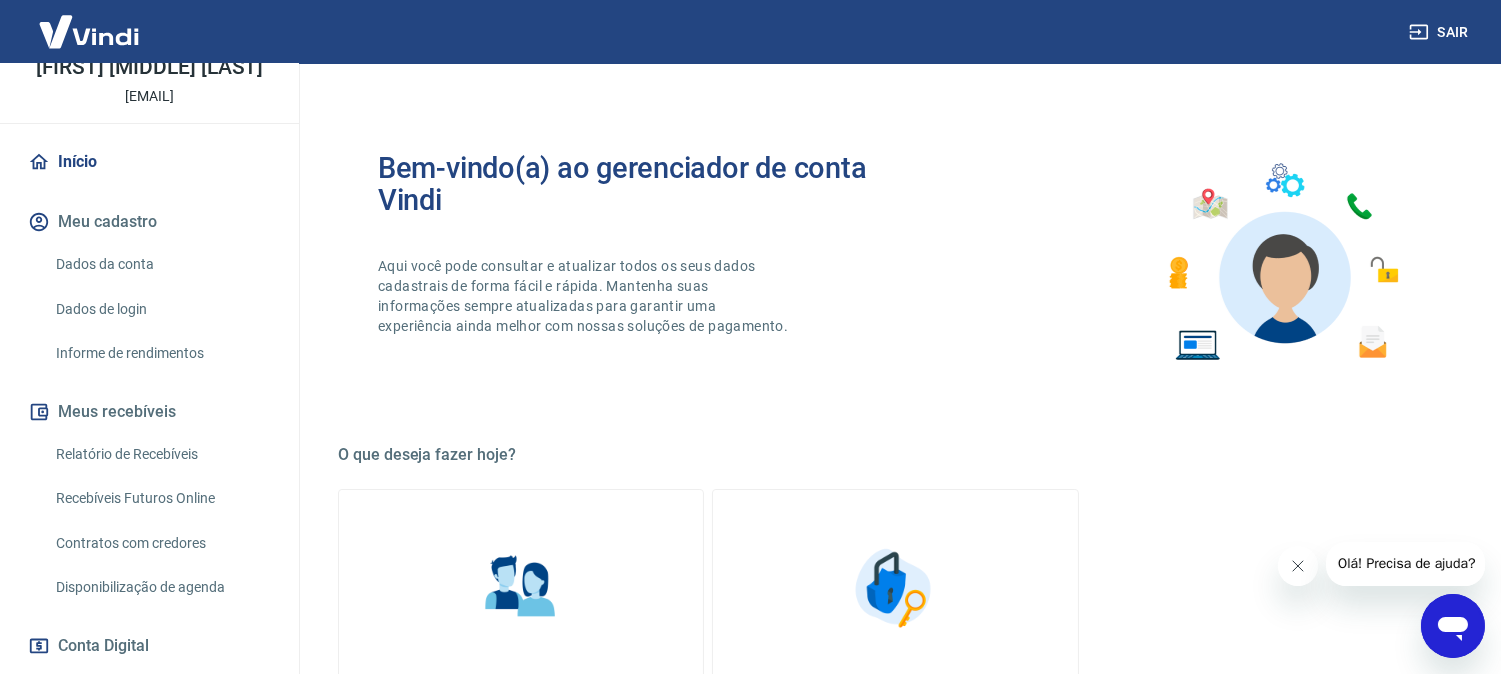 click on "Relatório de Recebíveis" at bounding box center (161, 454) 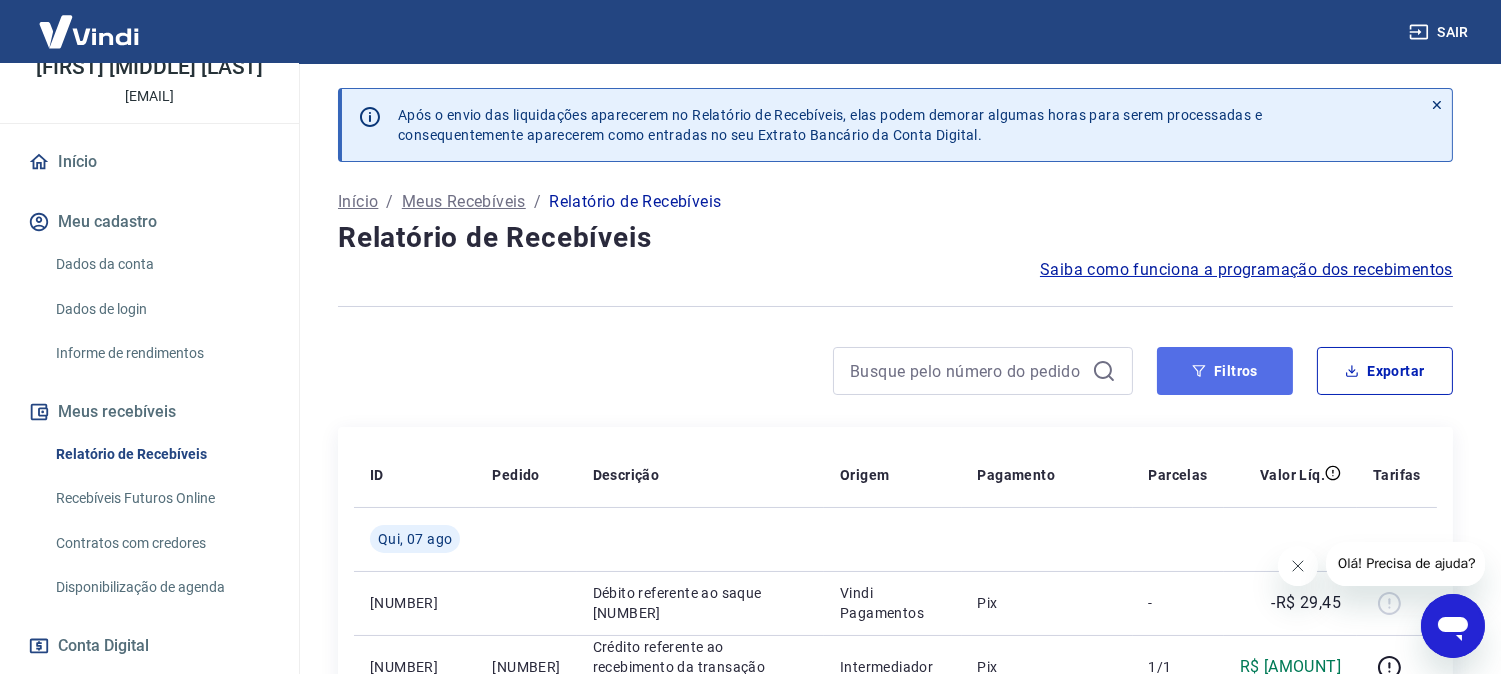 click 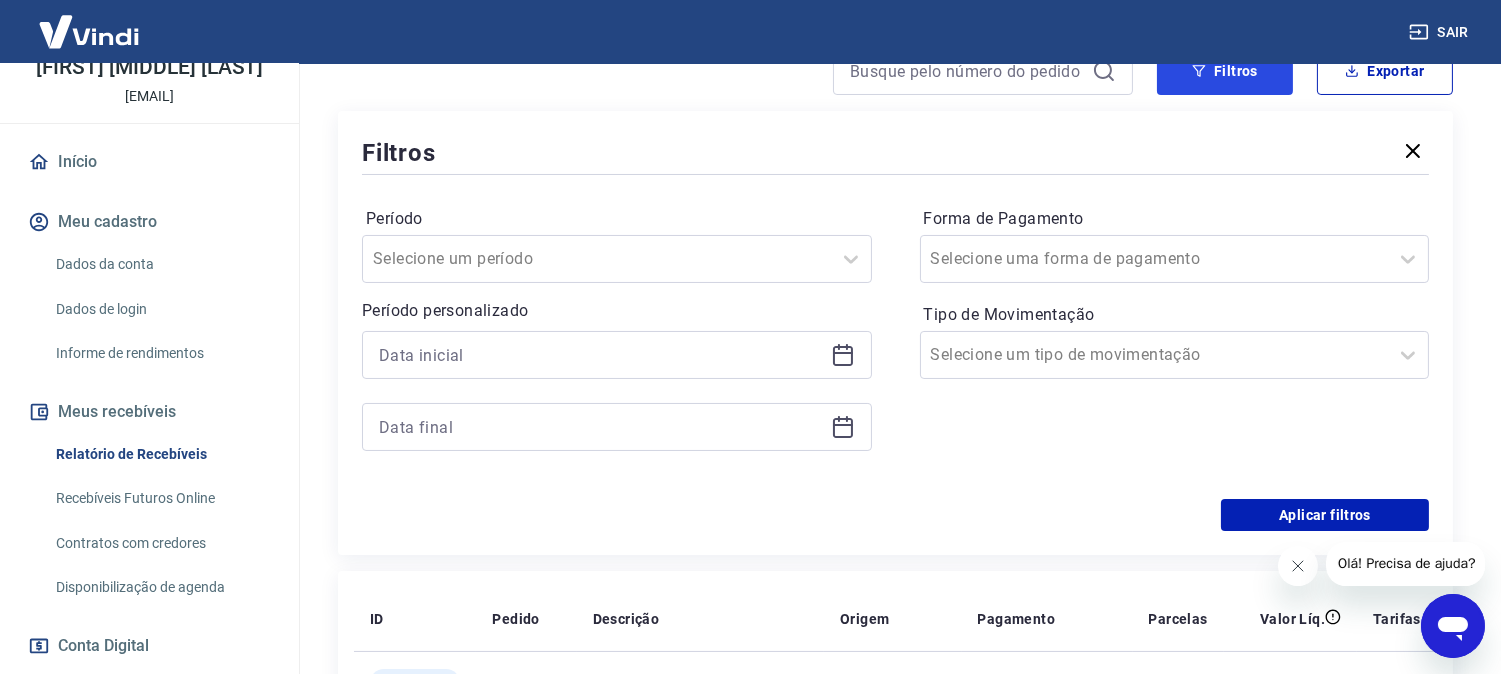 scroll, scrollTop: 333, scrollLeft: 0, axis: vertical 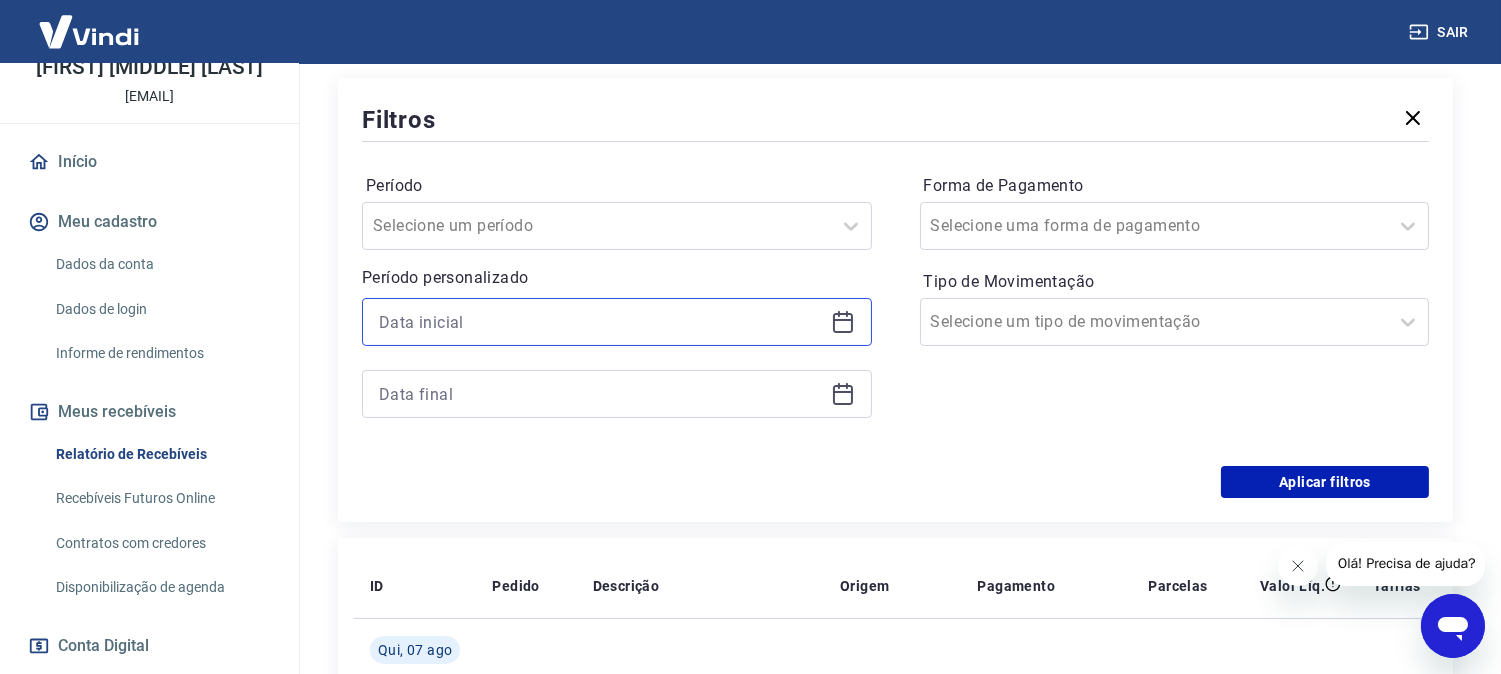 click at bounding box center (601, 322) 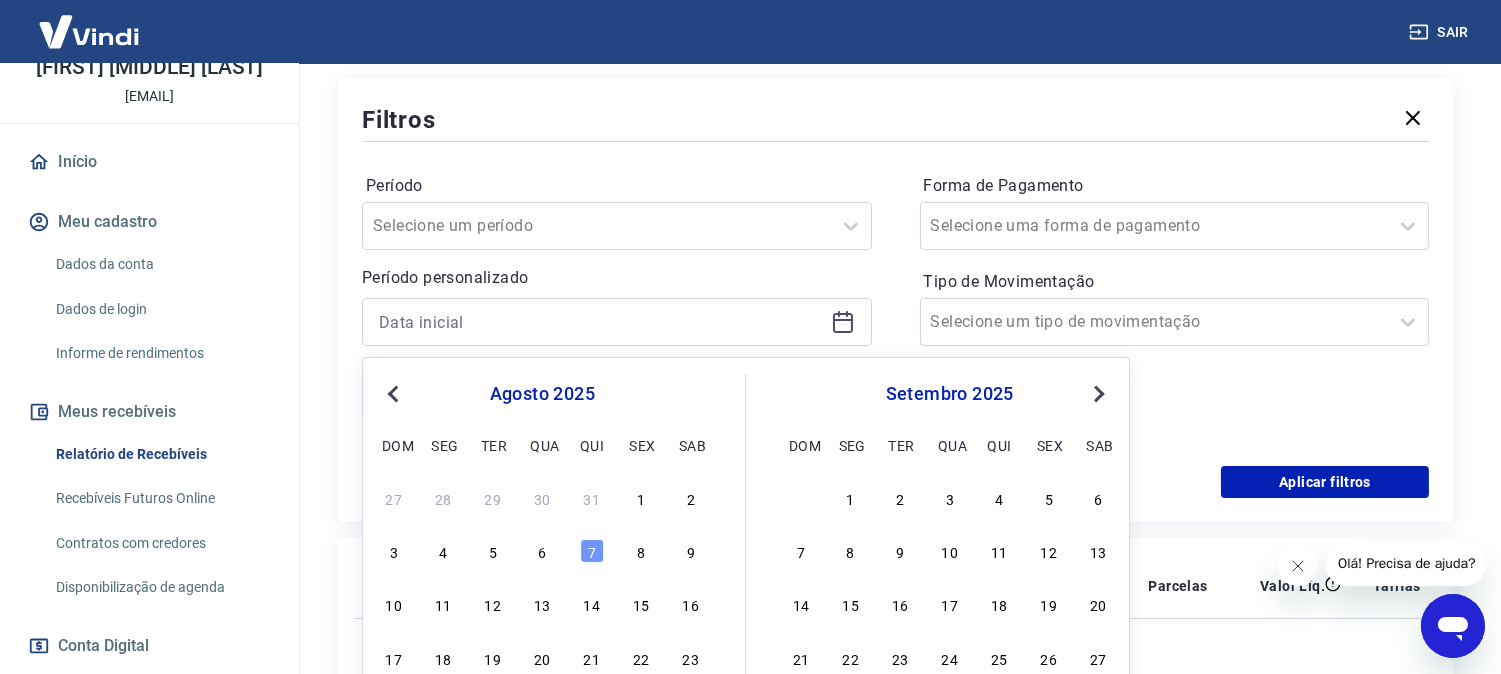 click on "Previous Month" at bounding box center [393, 394] 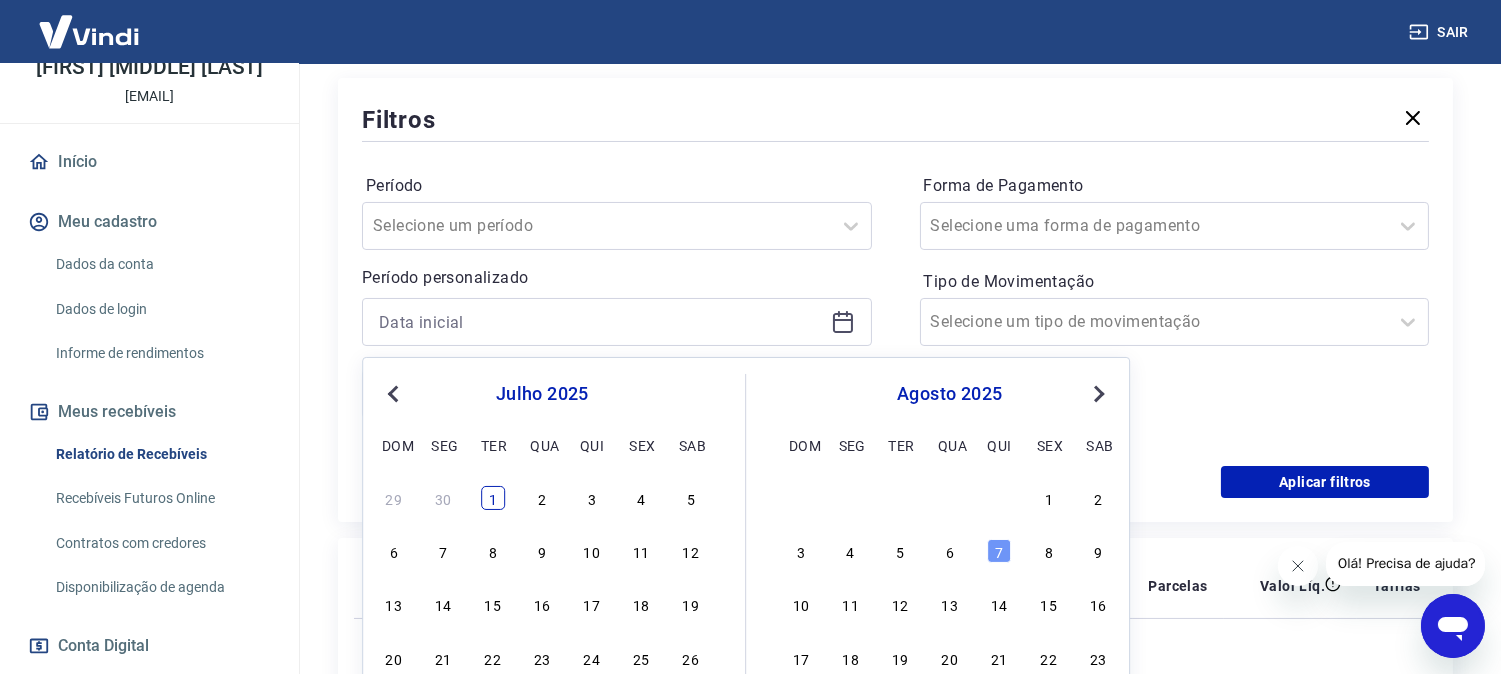 click on "1" at bounding box center [493, 498] 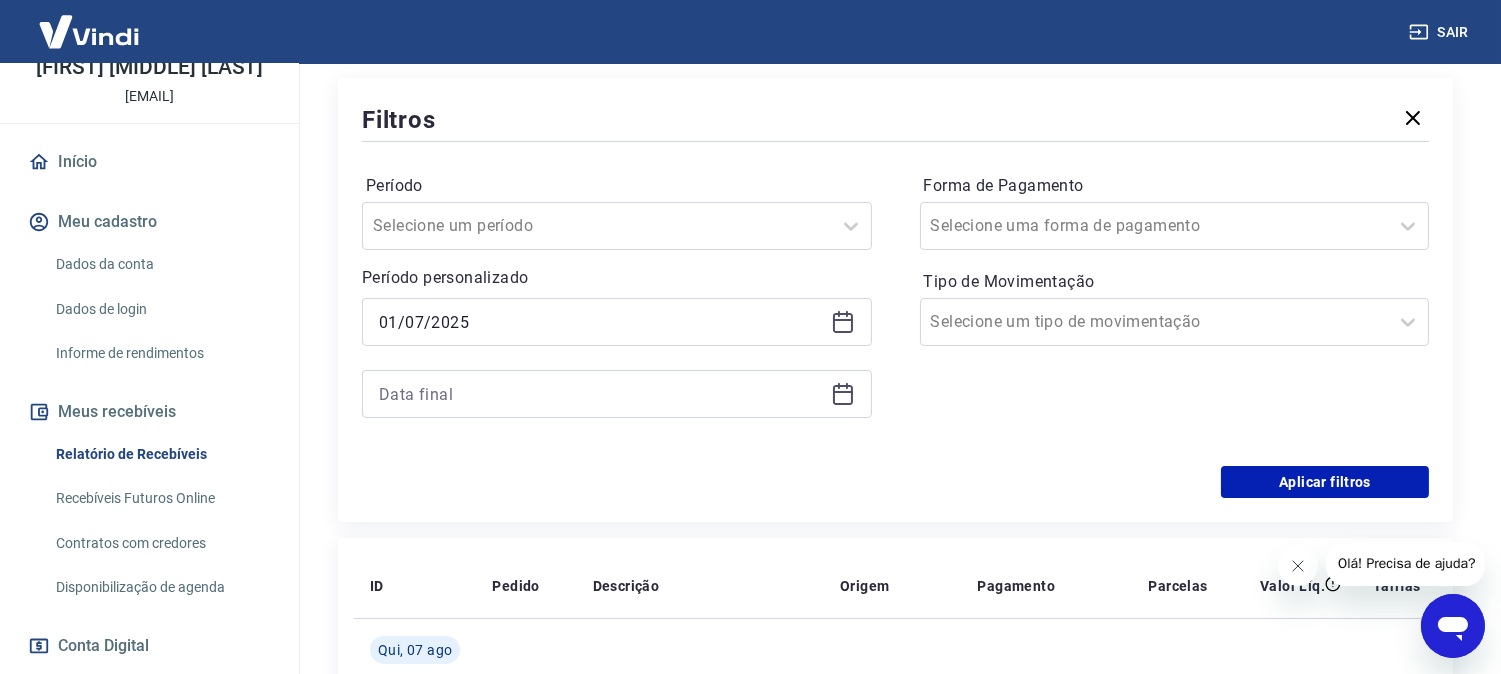 type on "01/07/2025" 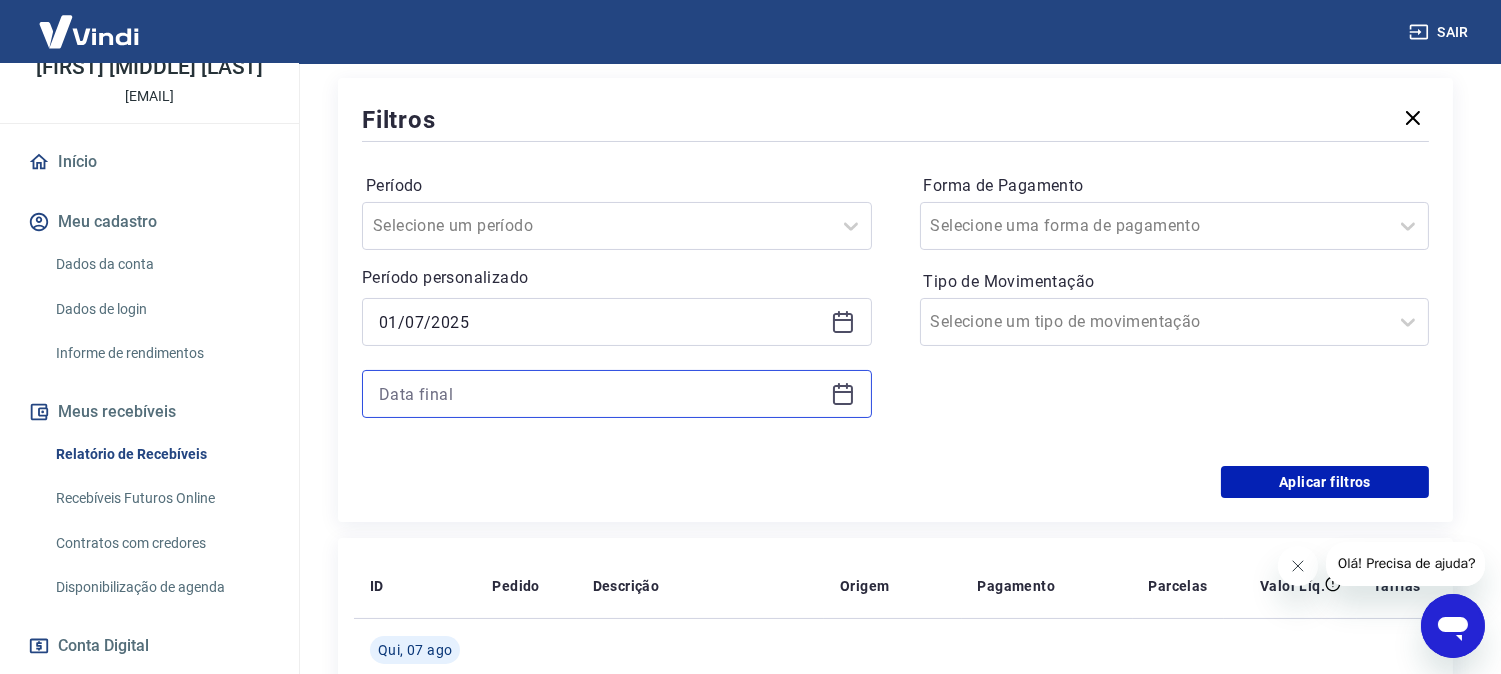 click at bounding box center [601, 394] 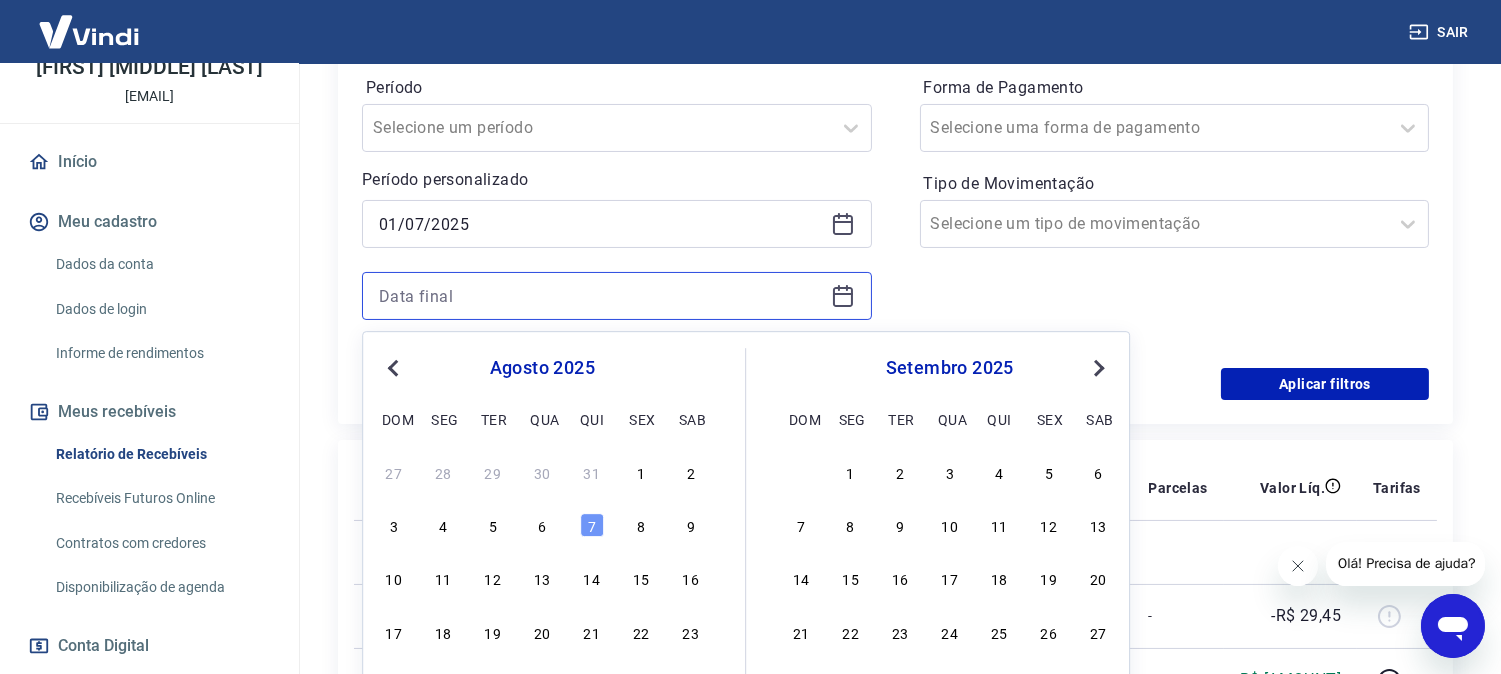 scroll, scrollTop: 444, scrollLeft: 0, axis: vertical 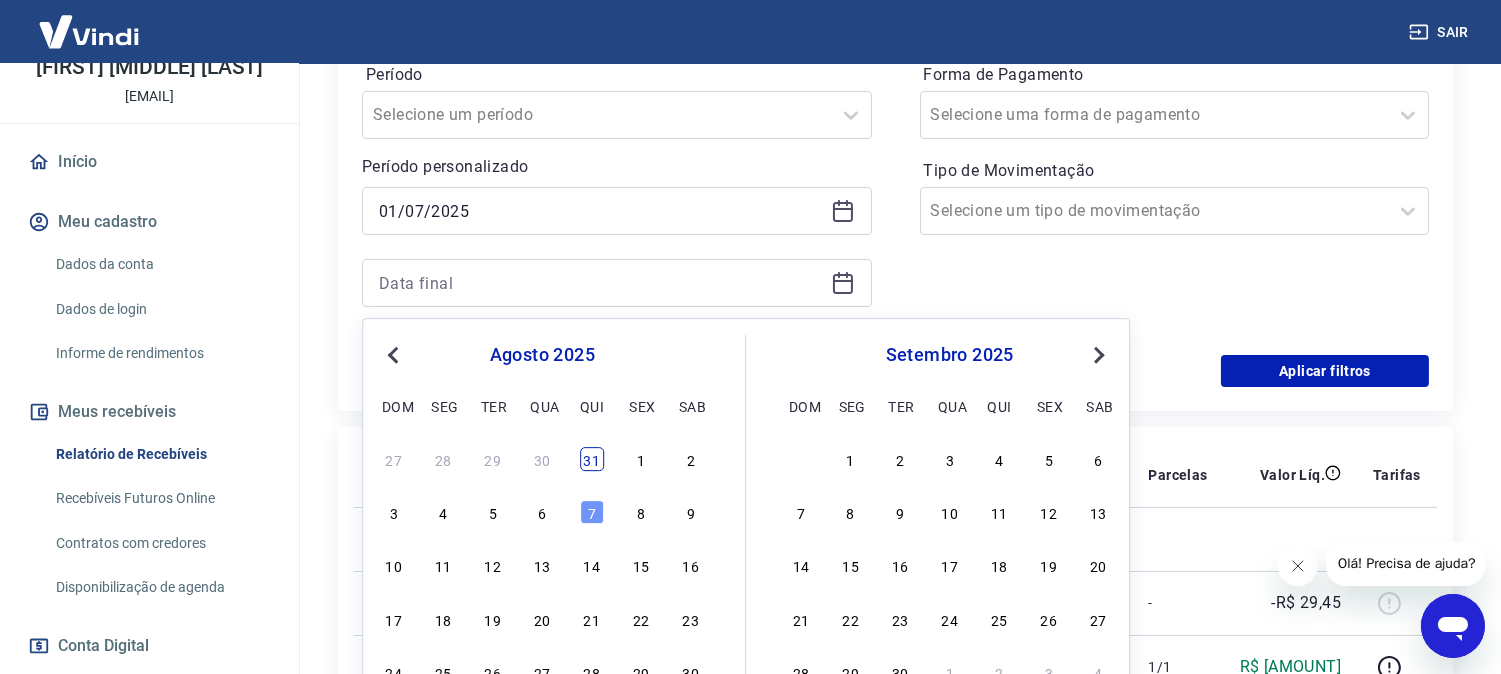 click on "31" at bounding box center (592, 459) 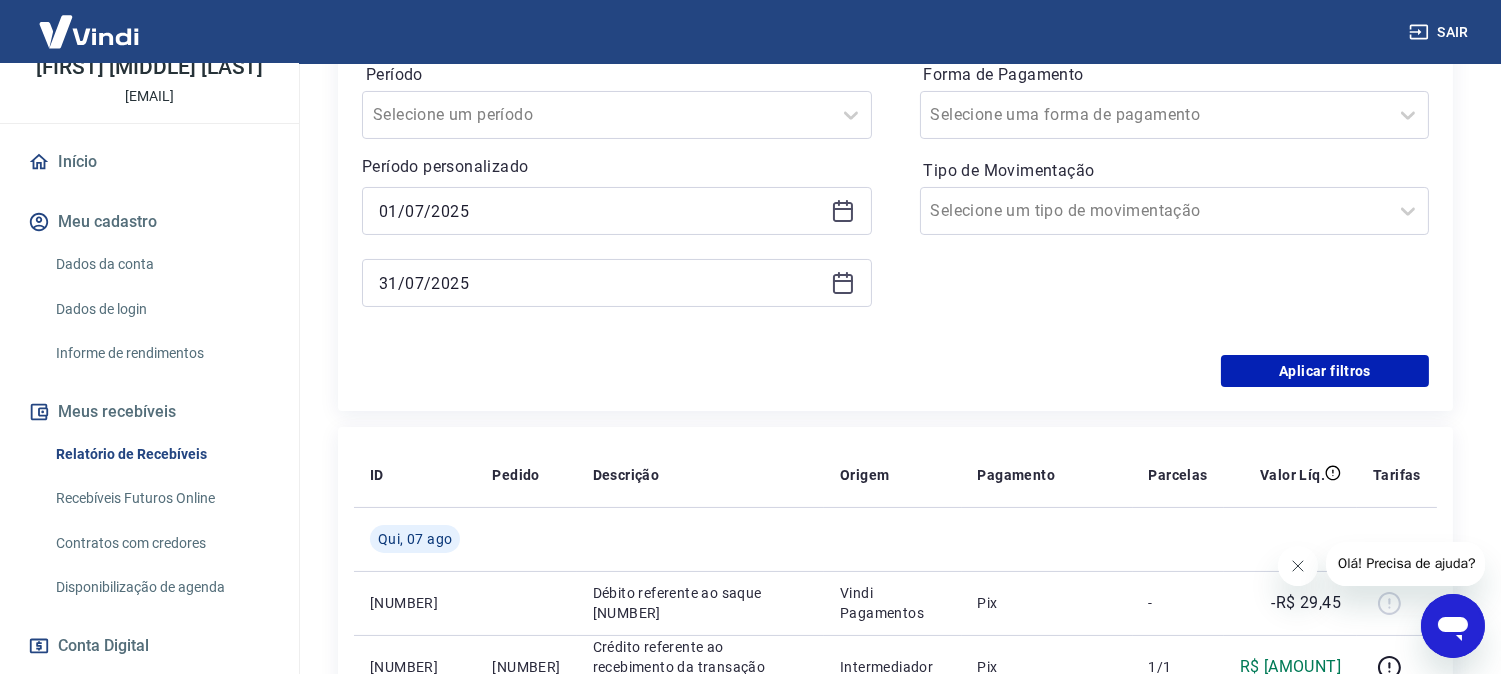type on "31/07/2025" 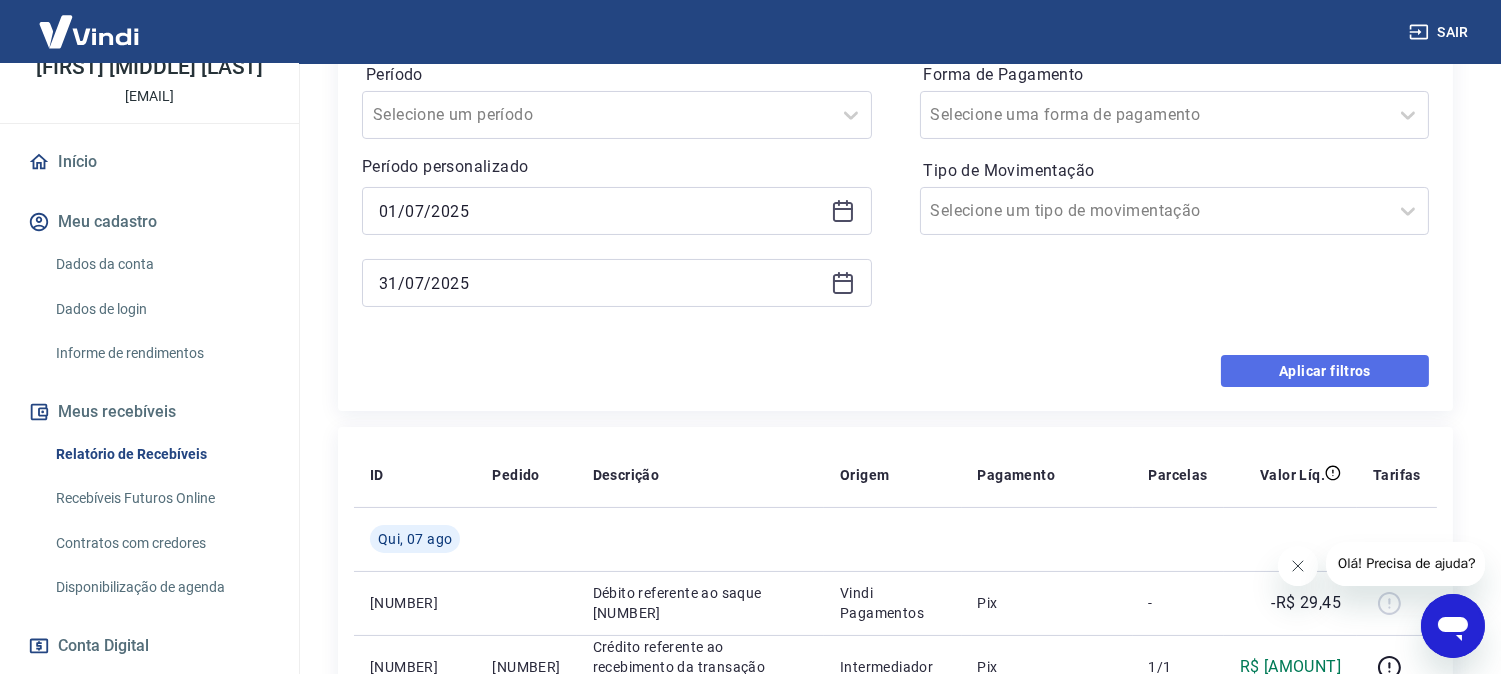 click on "Aplicar filtros" at bounding box center (1325, 371) 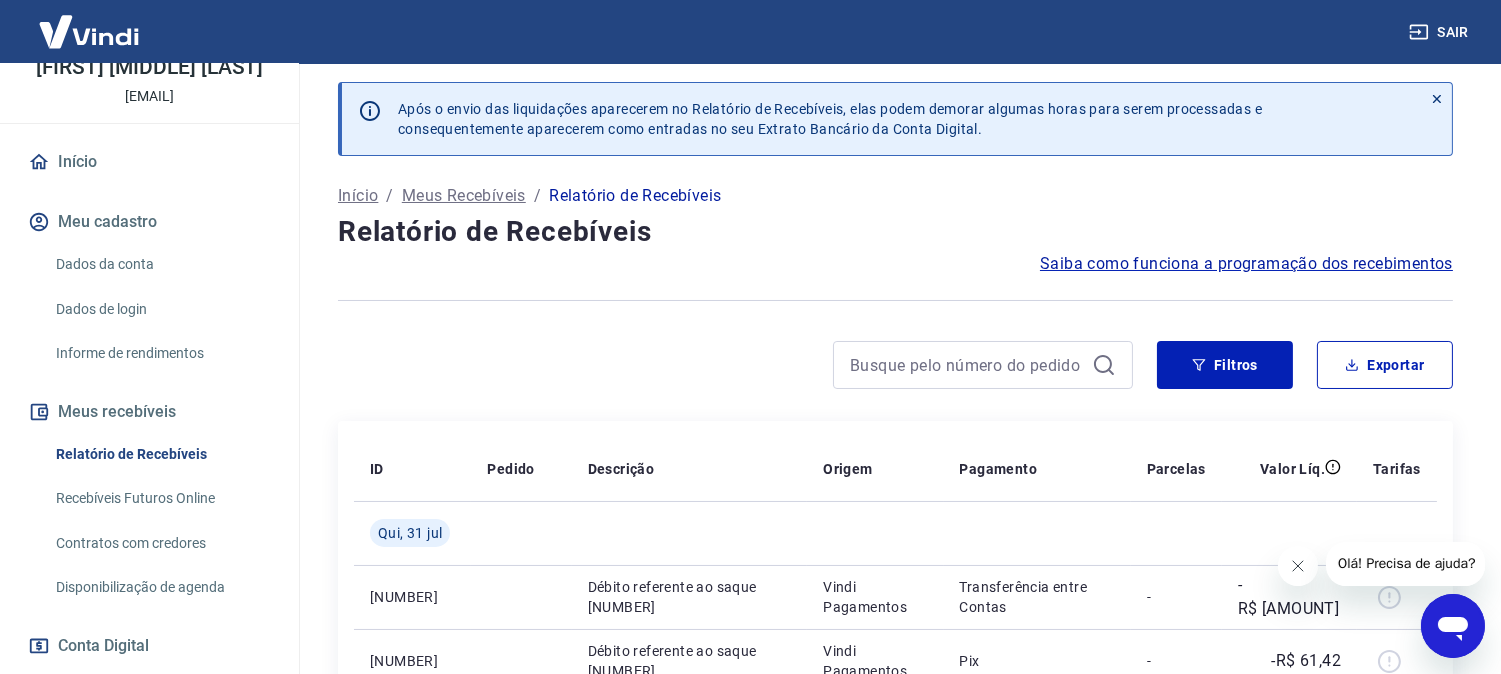 scroll, scrollTop: 0, scrollLeft: 0, axis: both 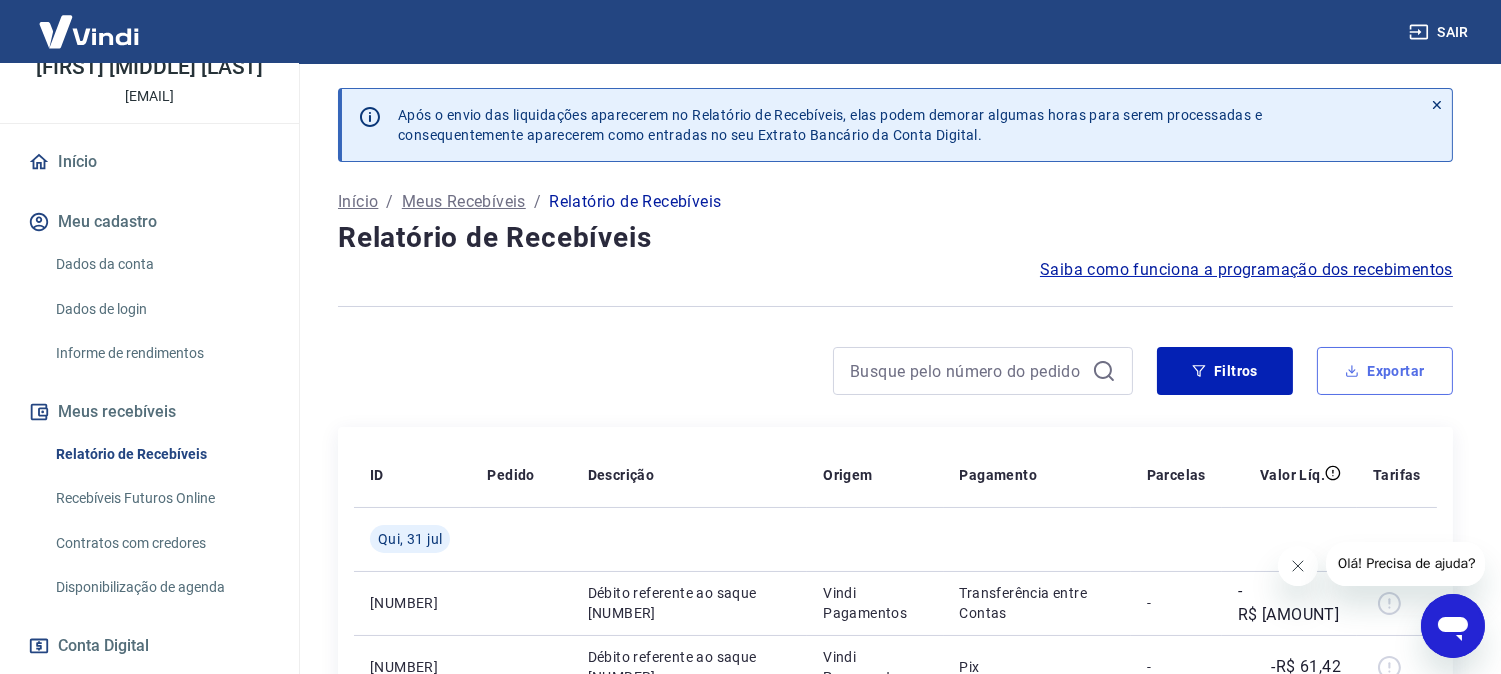 click on "Exportar" at bounding box center (1385, 371) 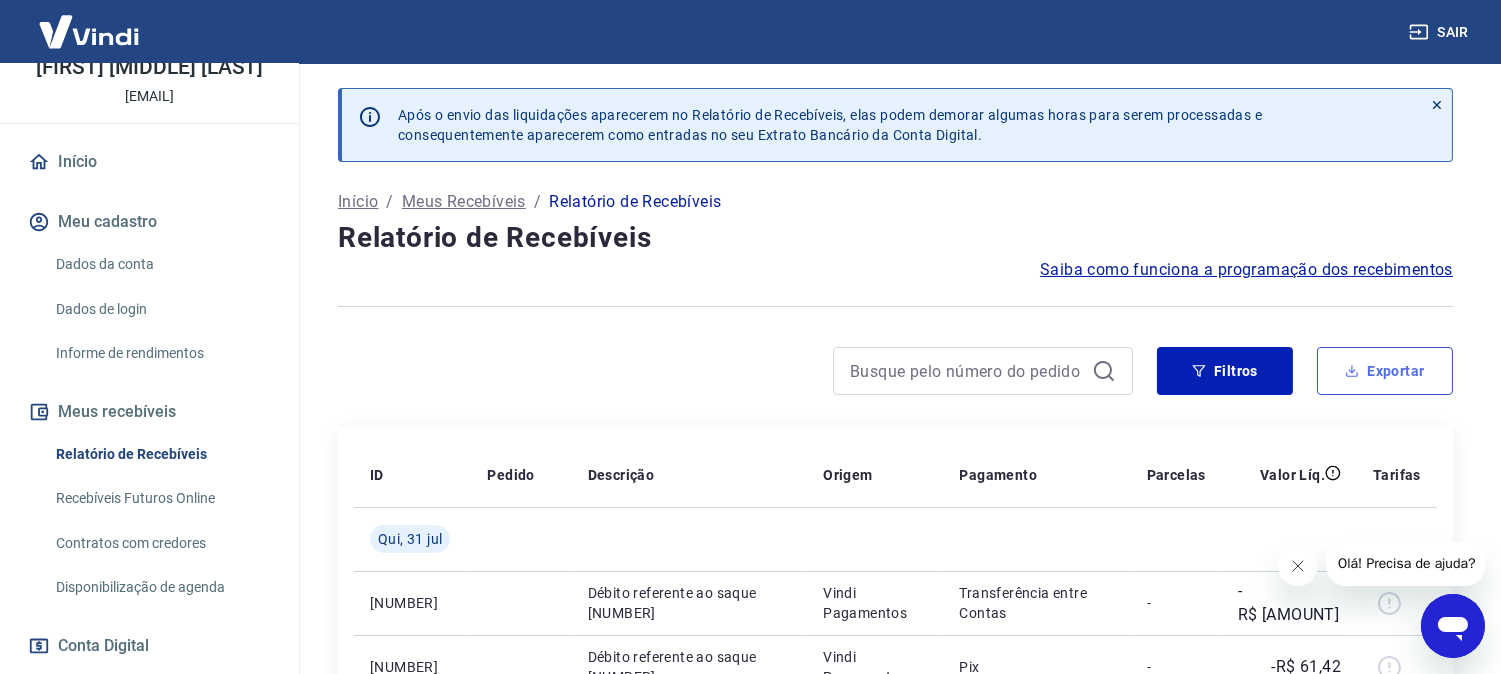 type on "01/07/2025" 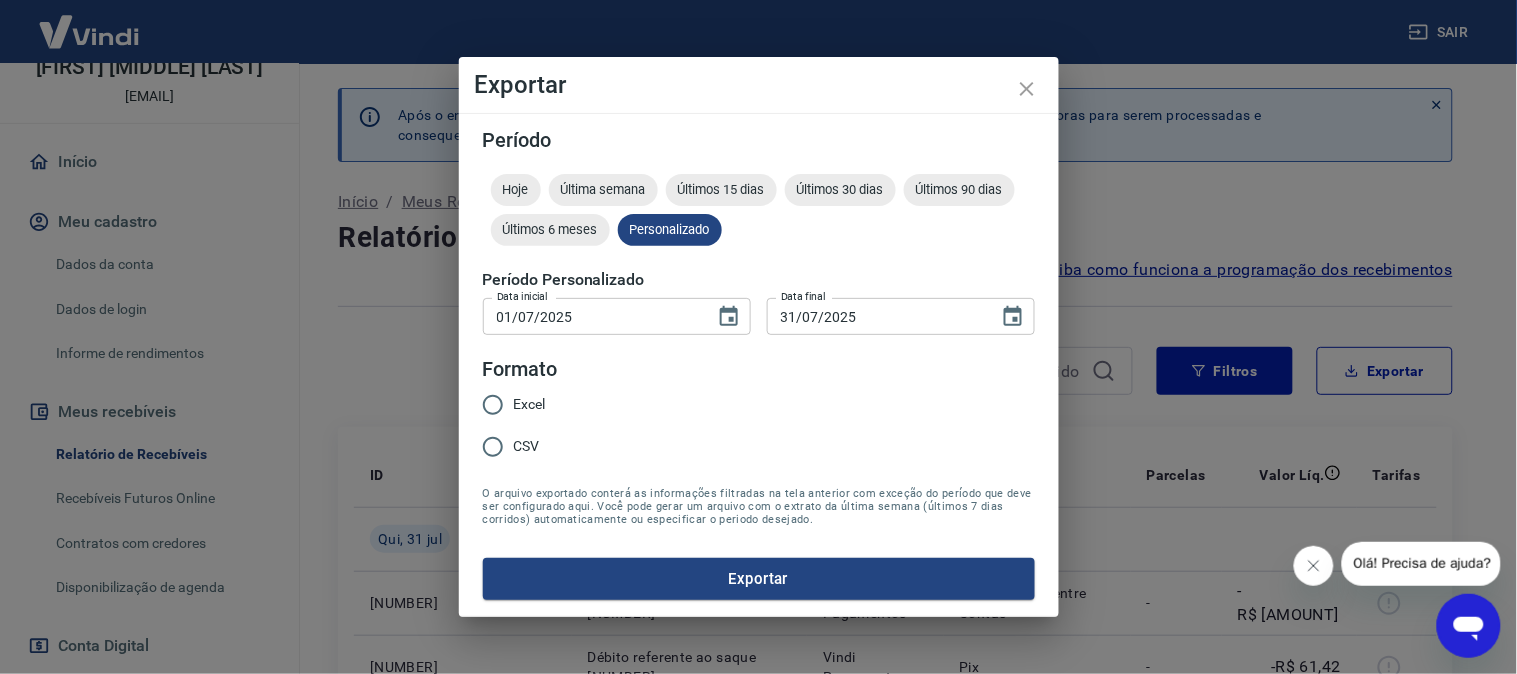 click on "Excel" at bounding box center [530, 404] 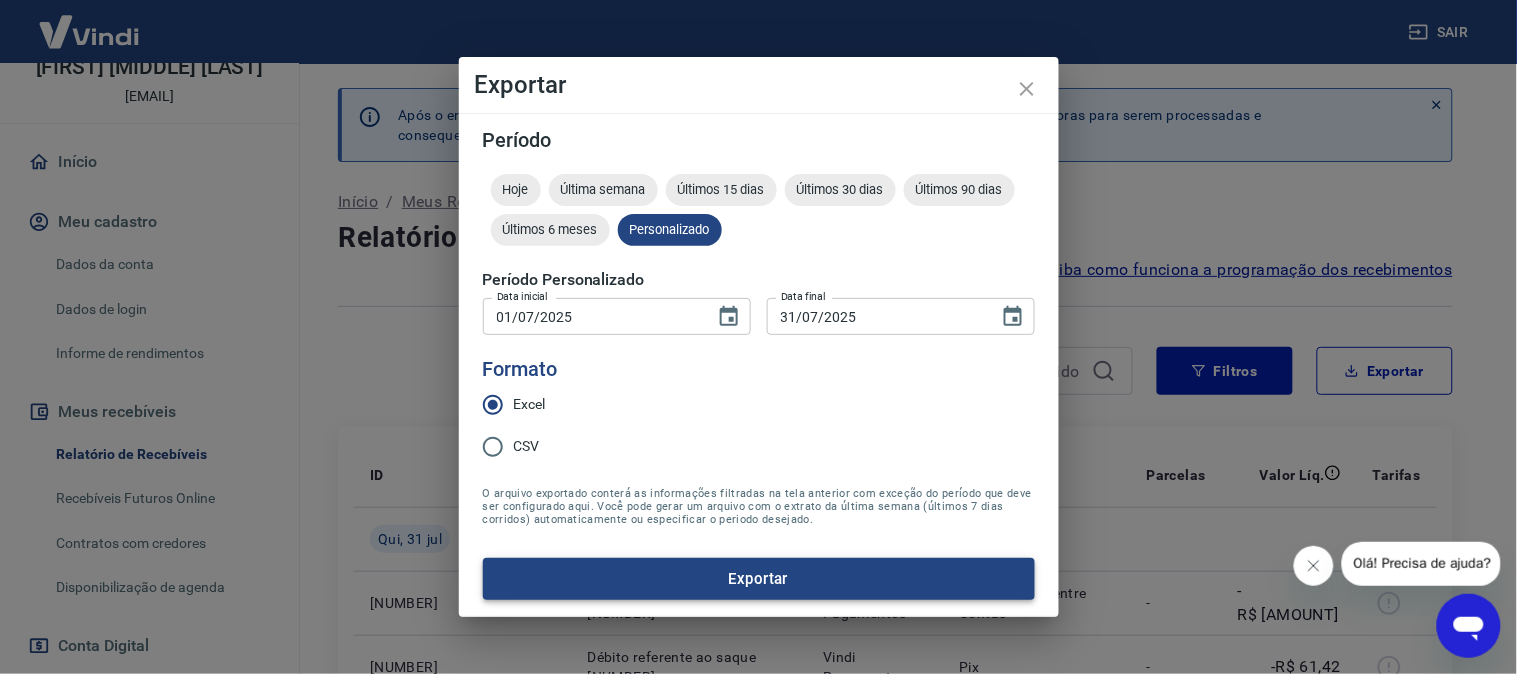click on "Exportar" at bounding box center (759, 579) 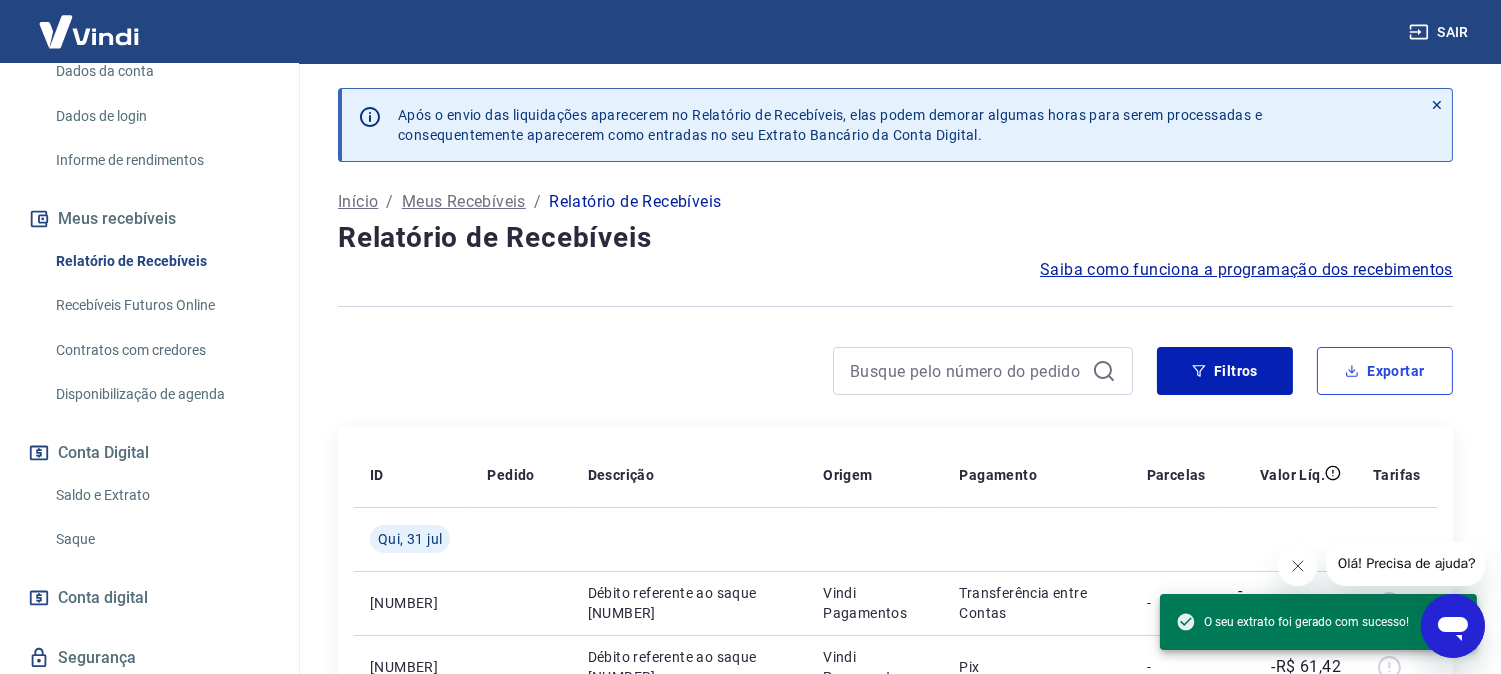 scroll, scrollTop: 333, scrollLeft: 0, axis: vertical 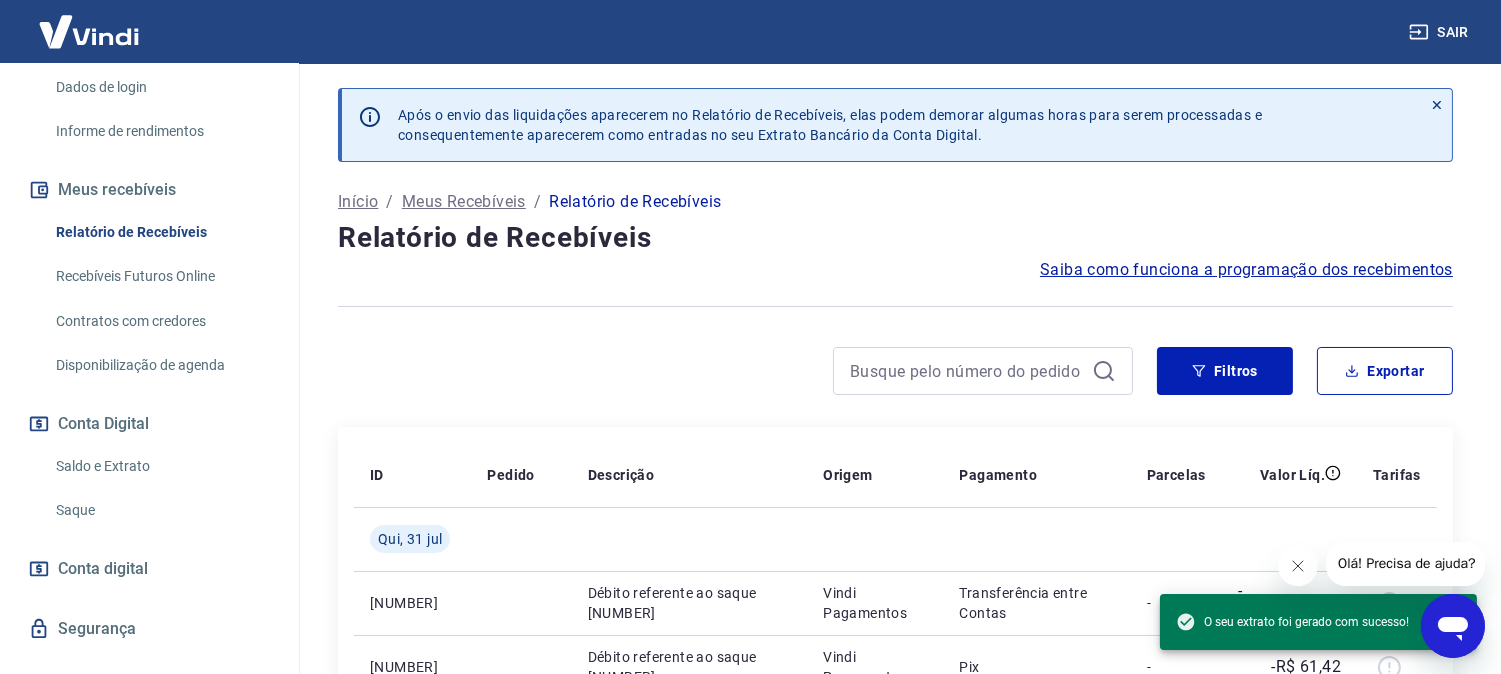click on "Saldo e Extrato" at bounding box center (161, 466) 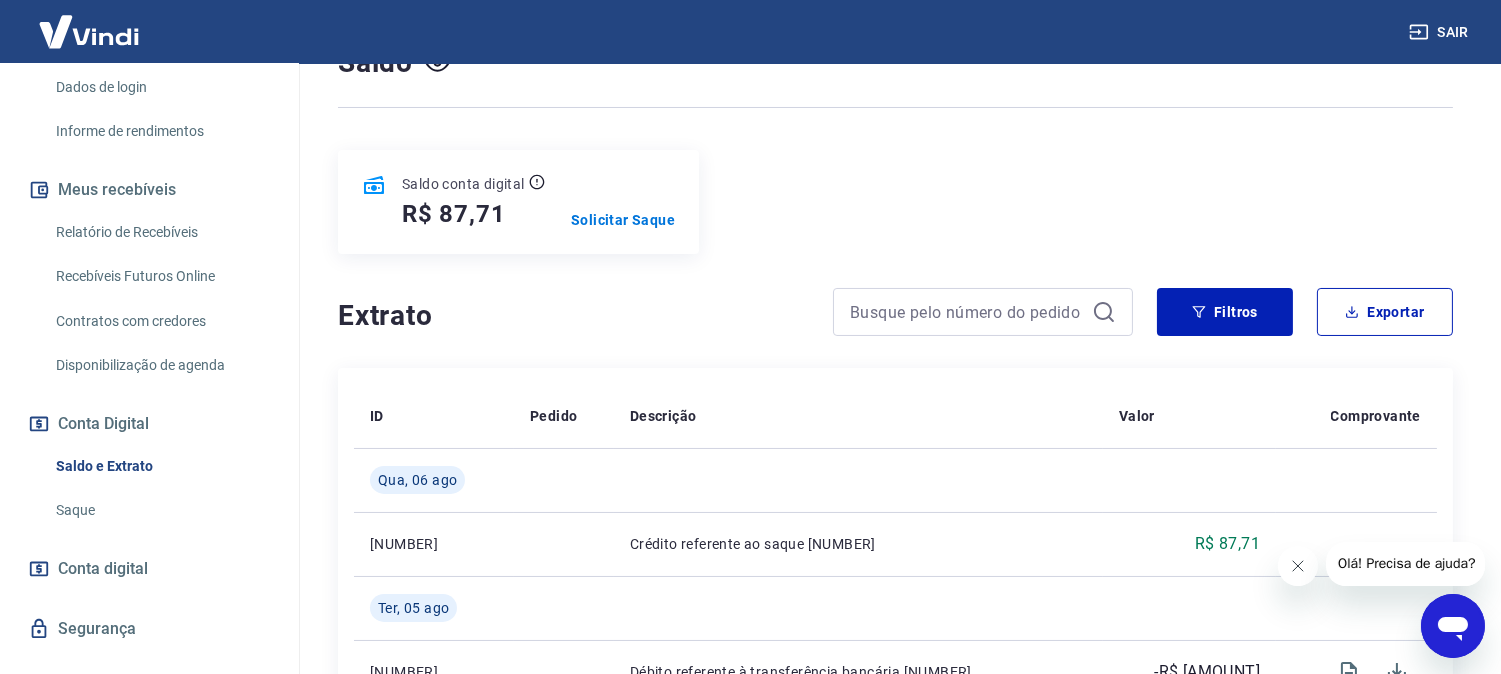 scroll, scrollTop: 222, scrollLeft: 0, axis: vertical 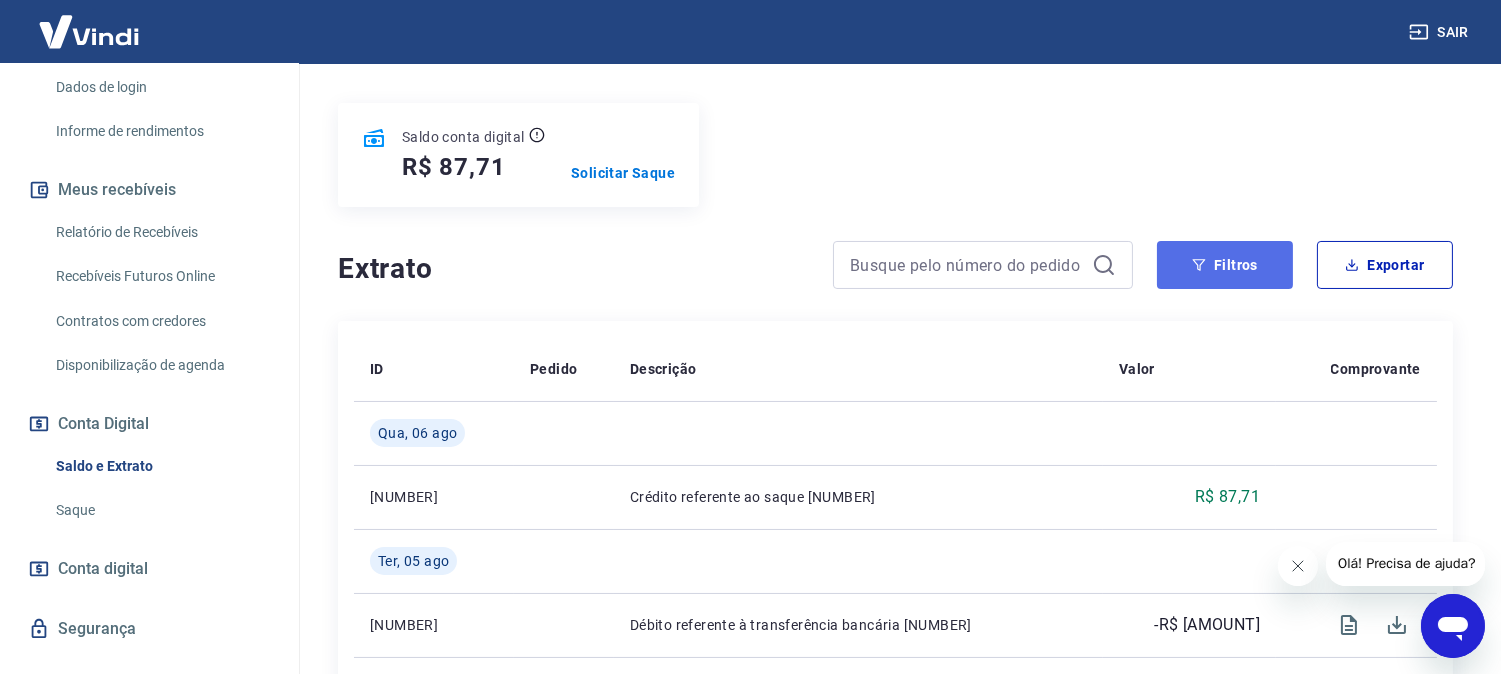 click on "Filtros" at bounding box center (1225, 265) 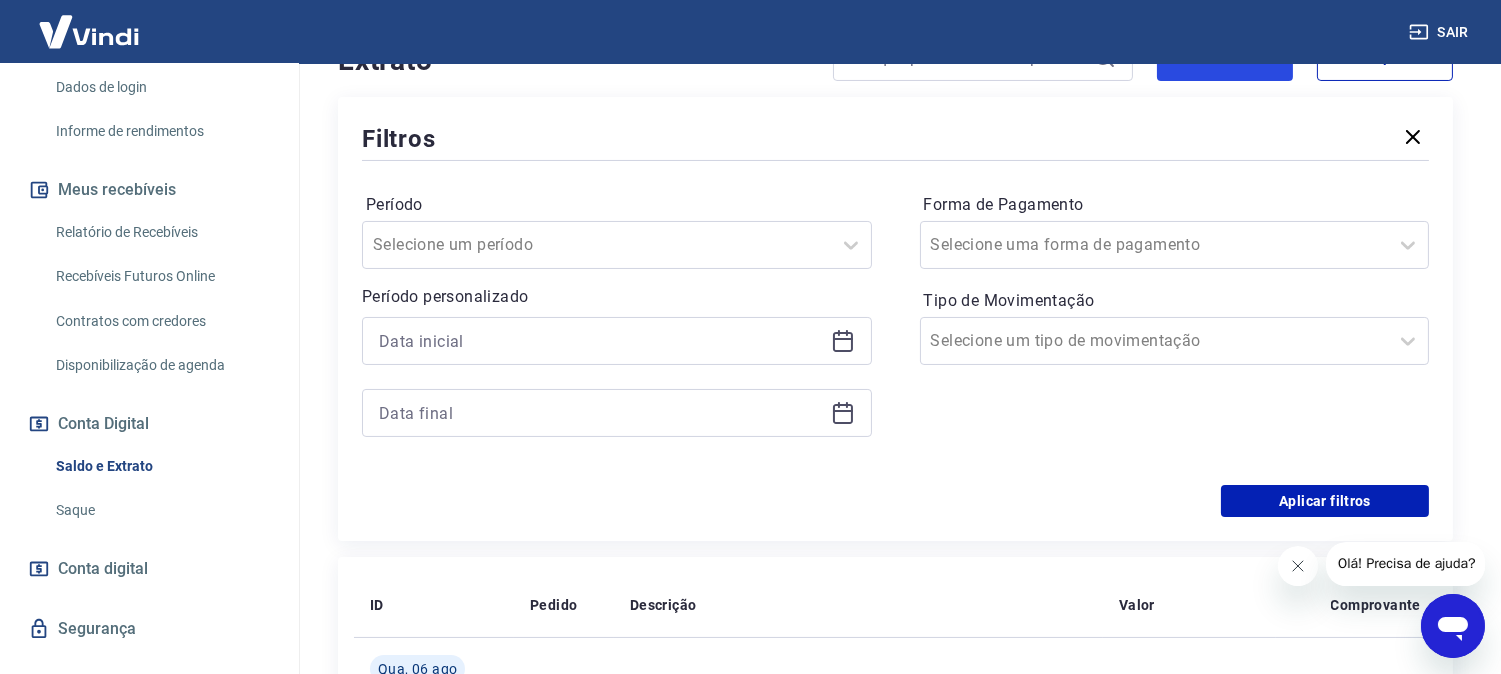 scroll, scrollTop: 444, scrollLeft: 0, axis: vertical 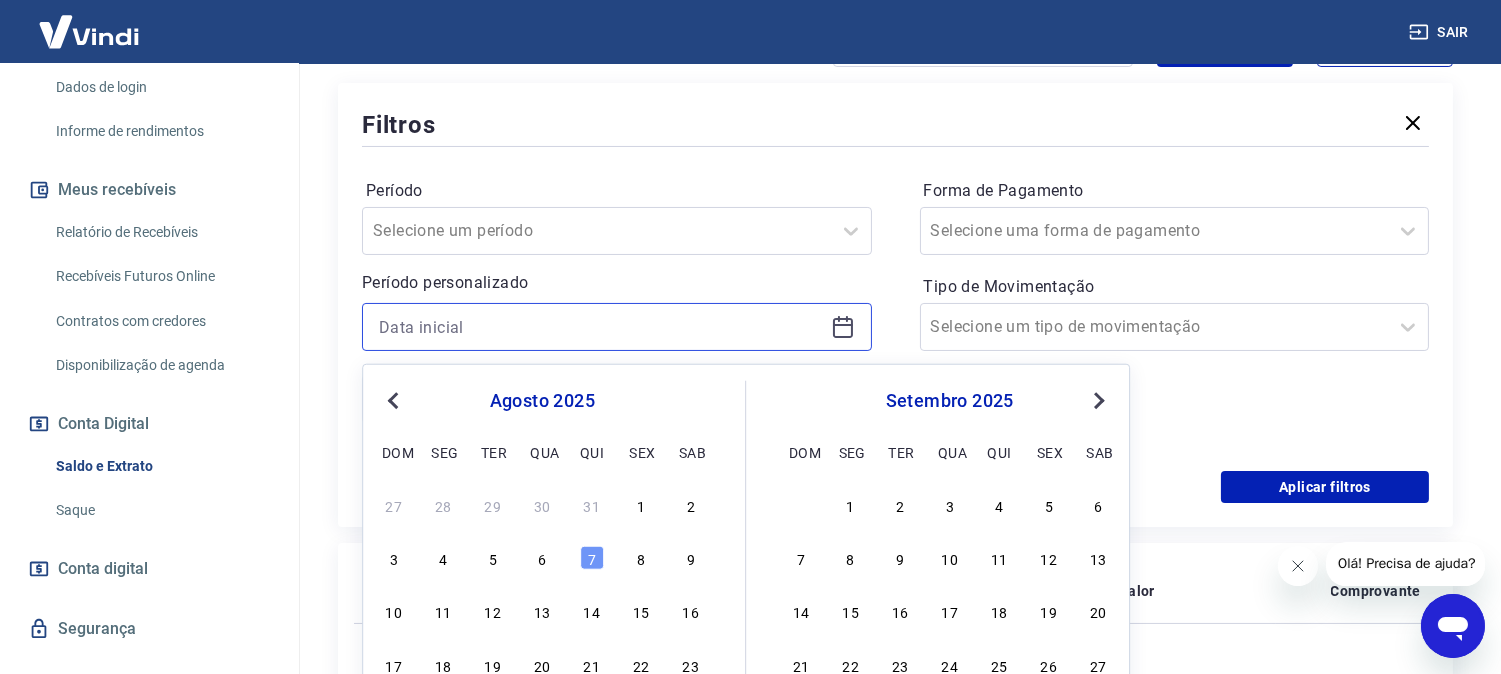 click at bounding box center (601, 327) 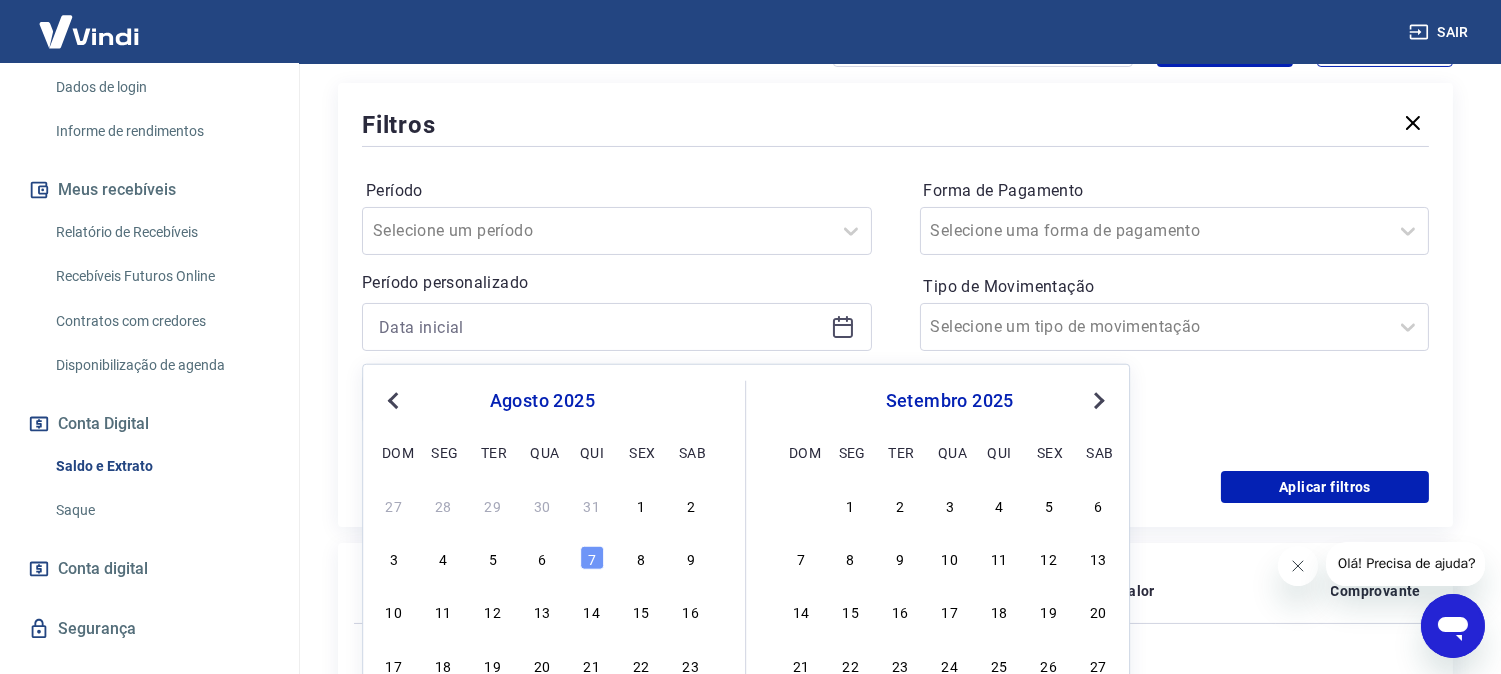 click on "Previous Month" at bounding box center (393, 401) 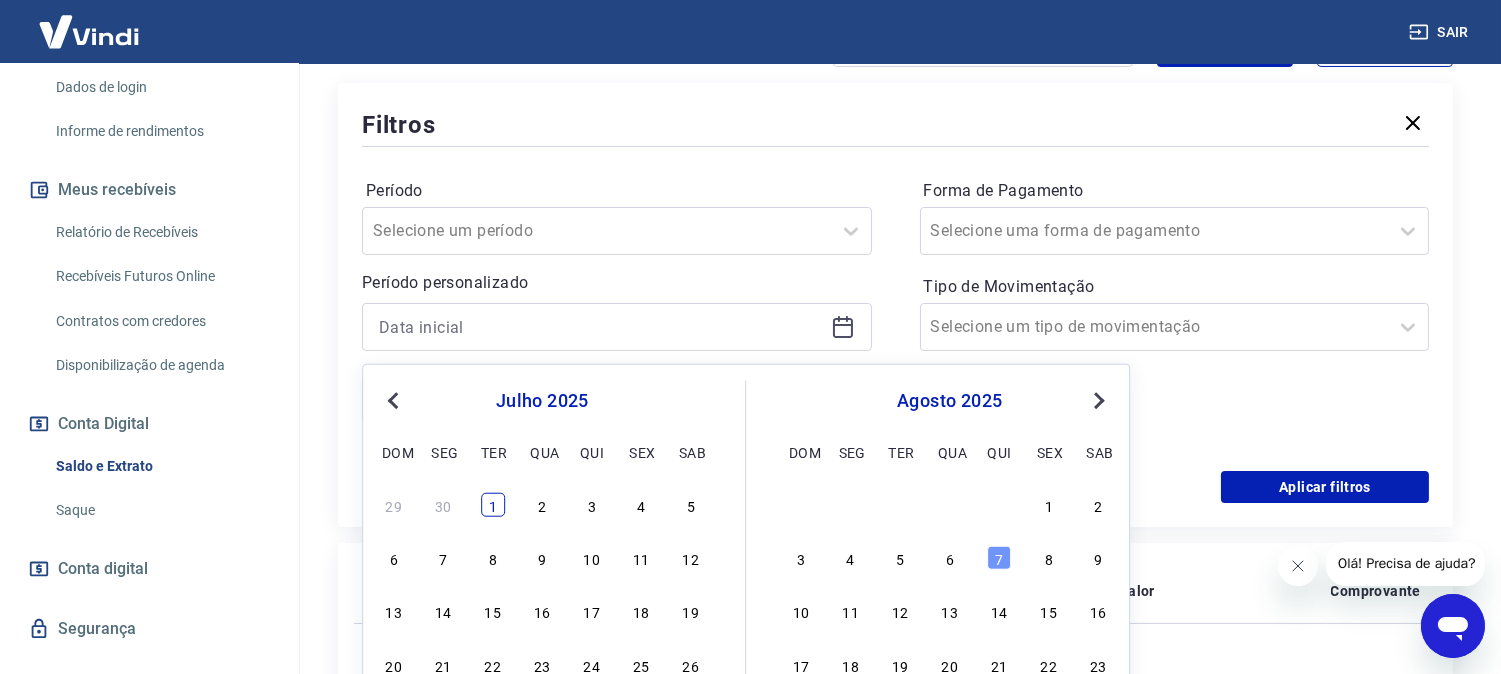 click on "1" at bounding box center (493, 505) 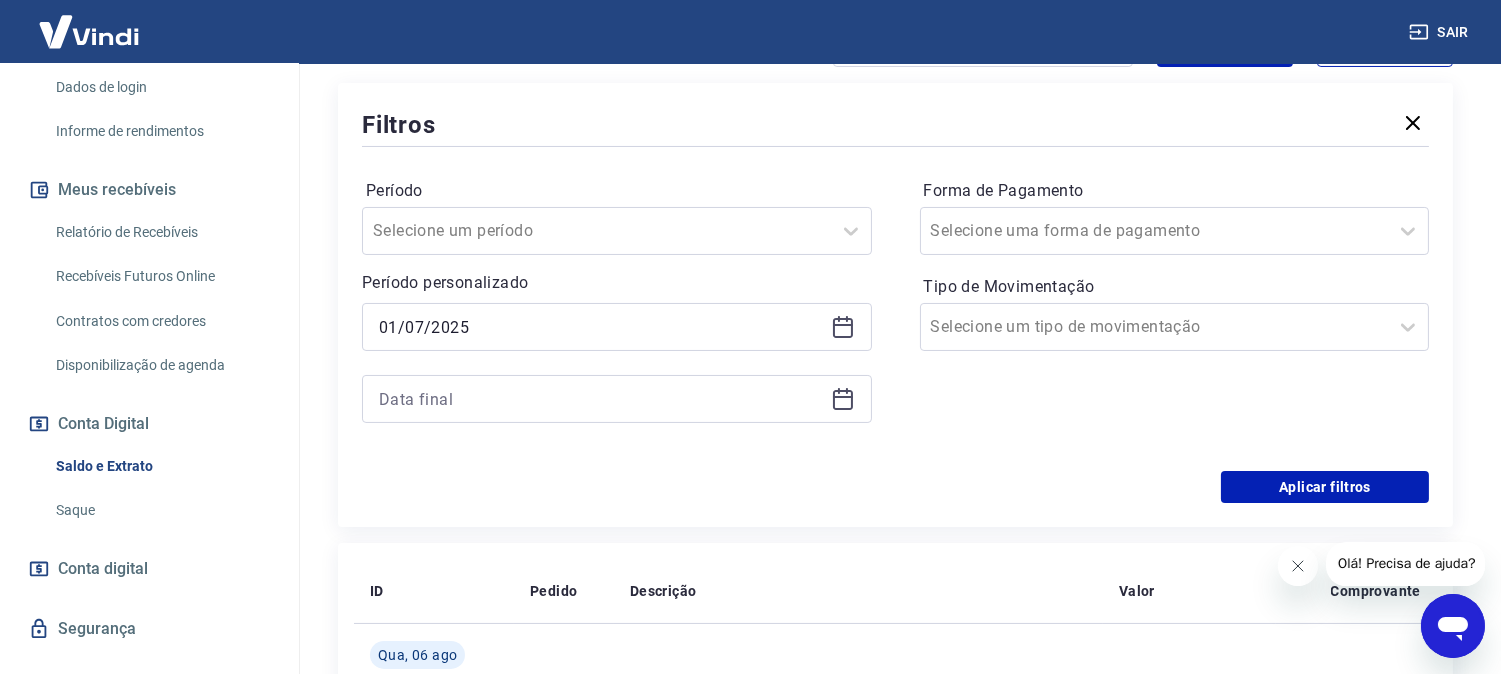 type on "01/07/2025" 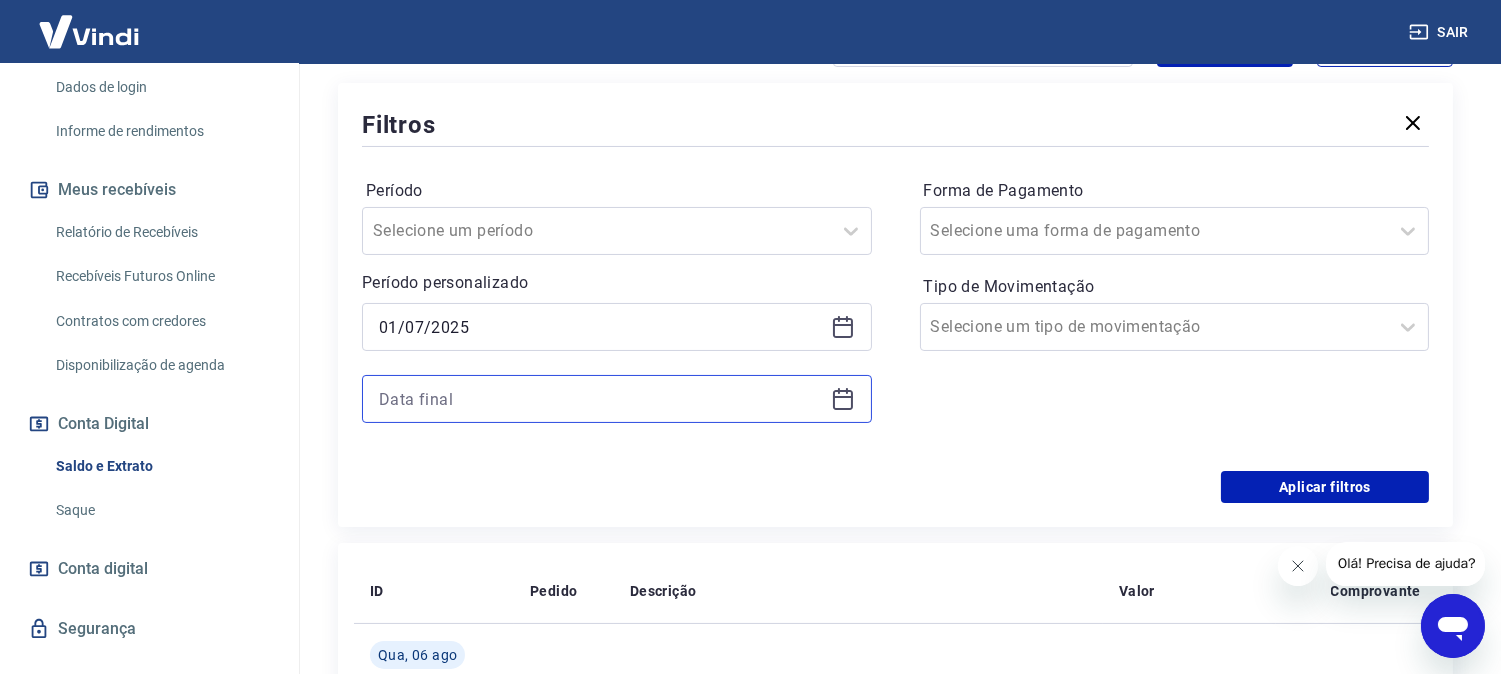 click at bounding box center (601, 399) 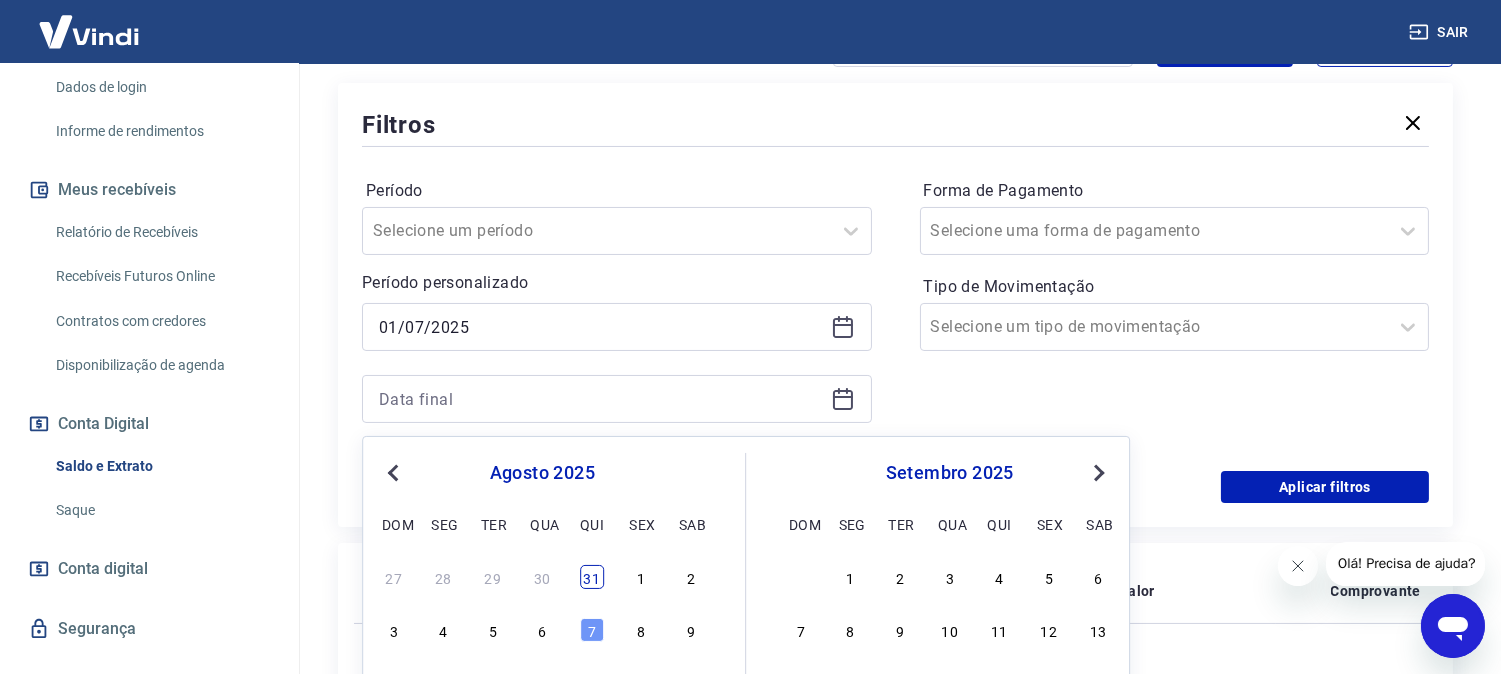 click on "31" at bounding box center (592, 577) 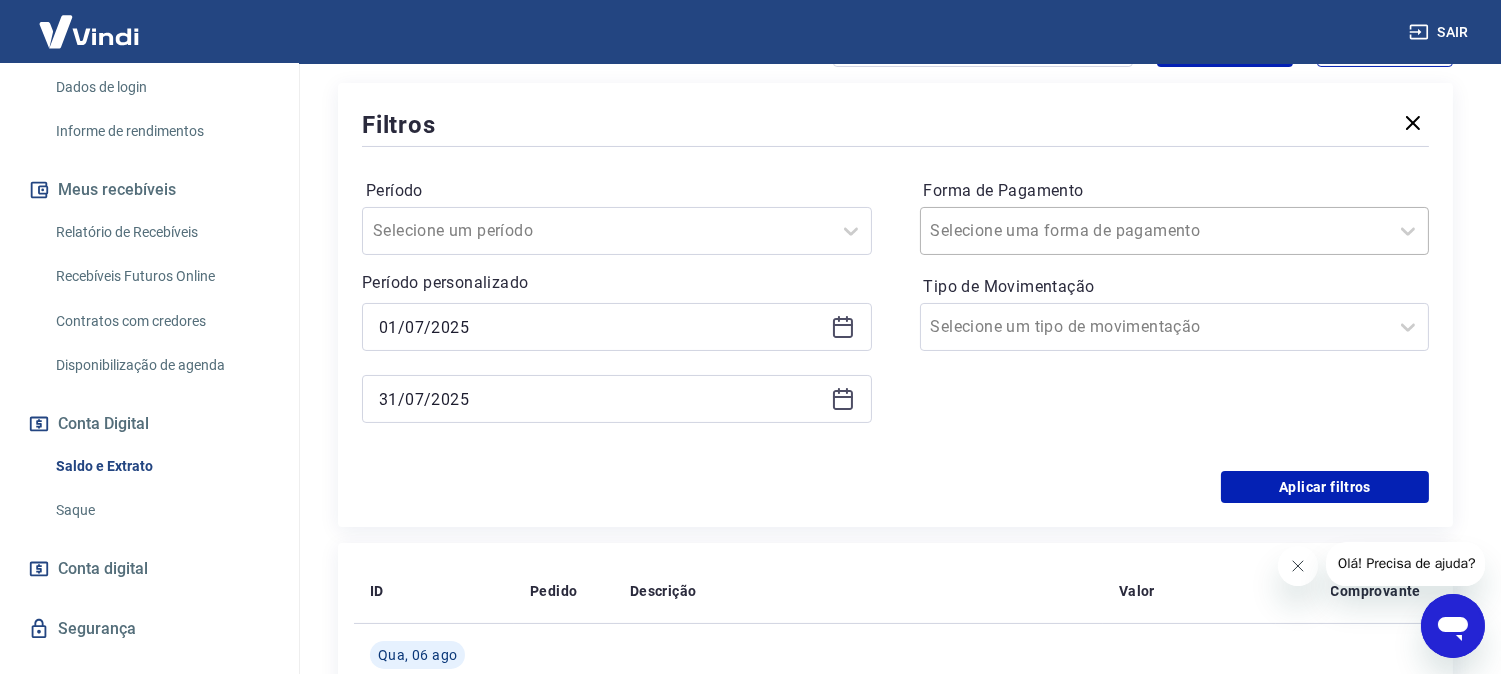 type on "31/07/2025" 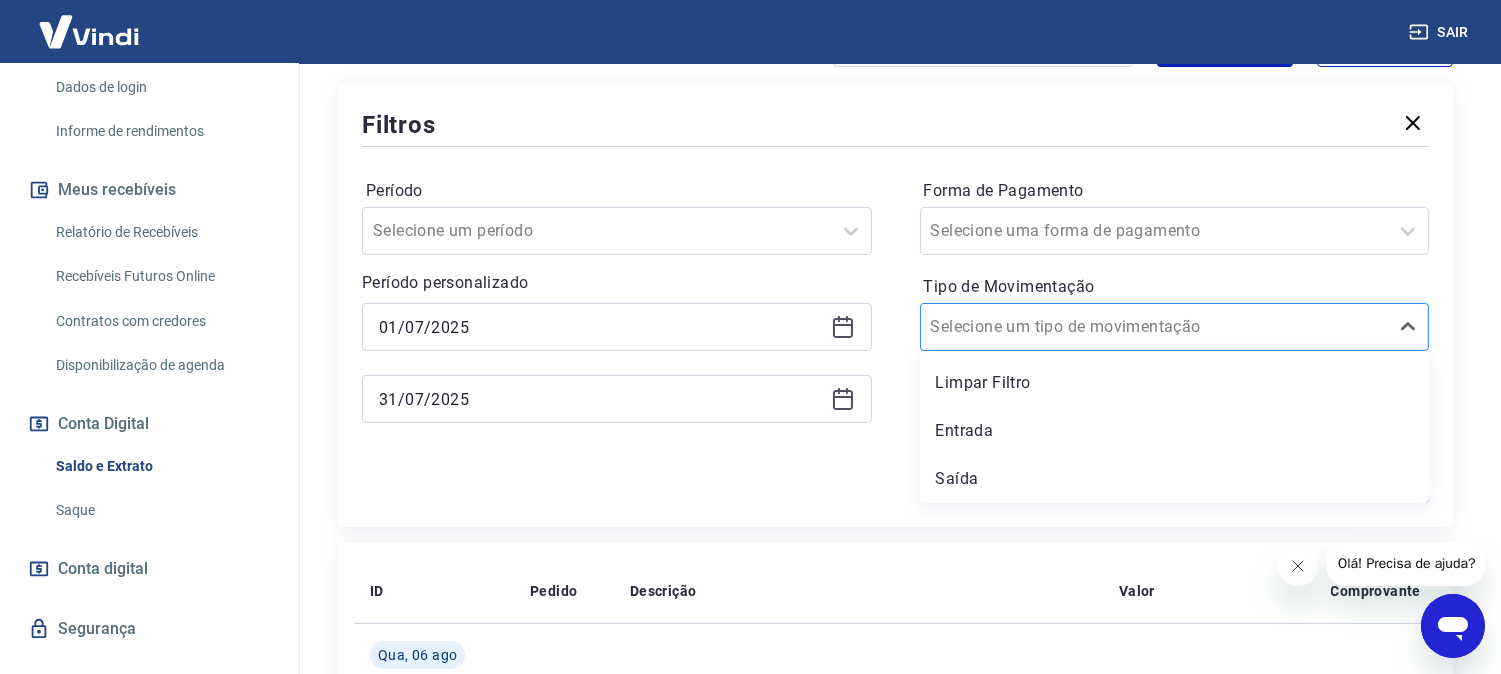 click at bounding box center (1155, 327) 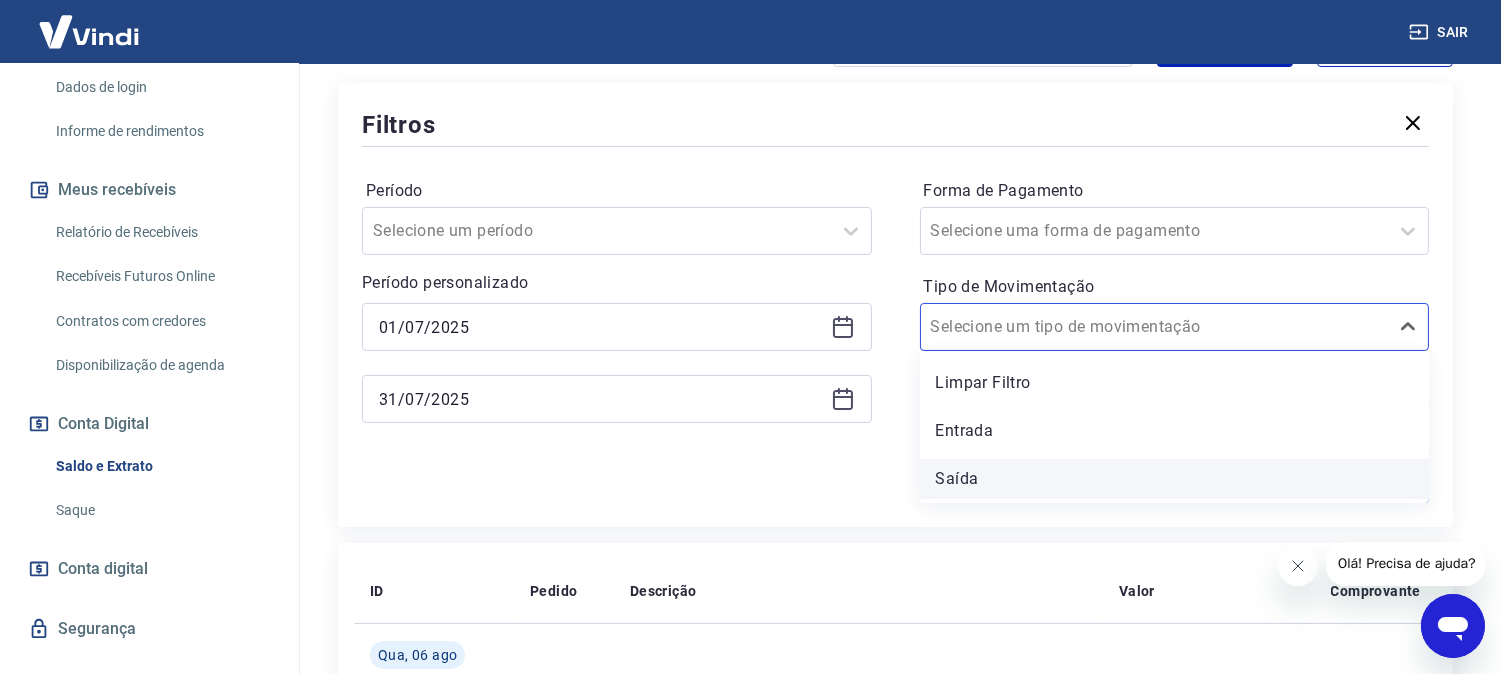click on "Saída" at bounding box center [1175, 479] 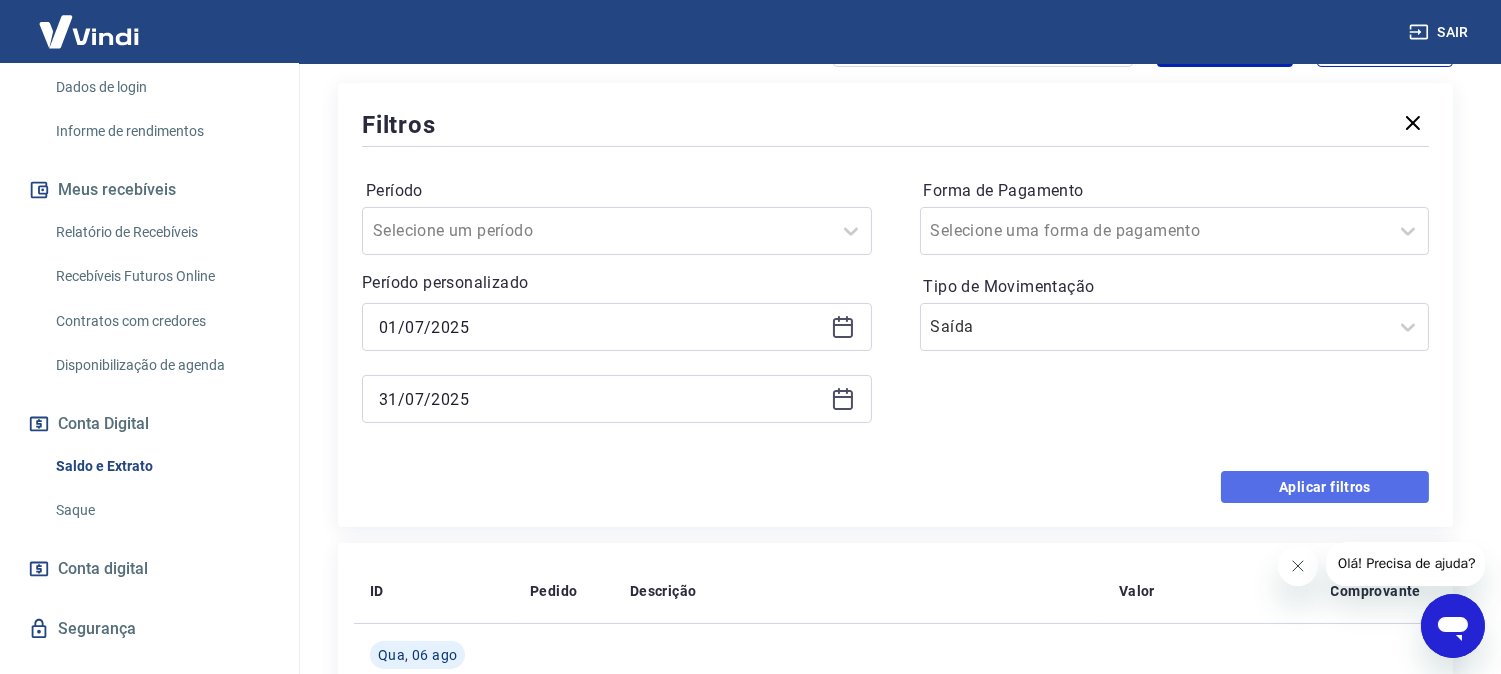 click on "Aplicar filtros" at bounding box center (1325, 487) 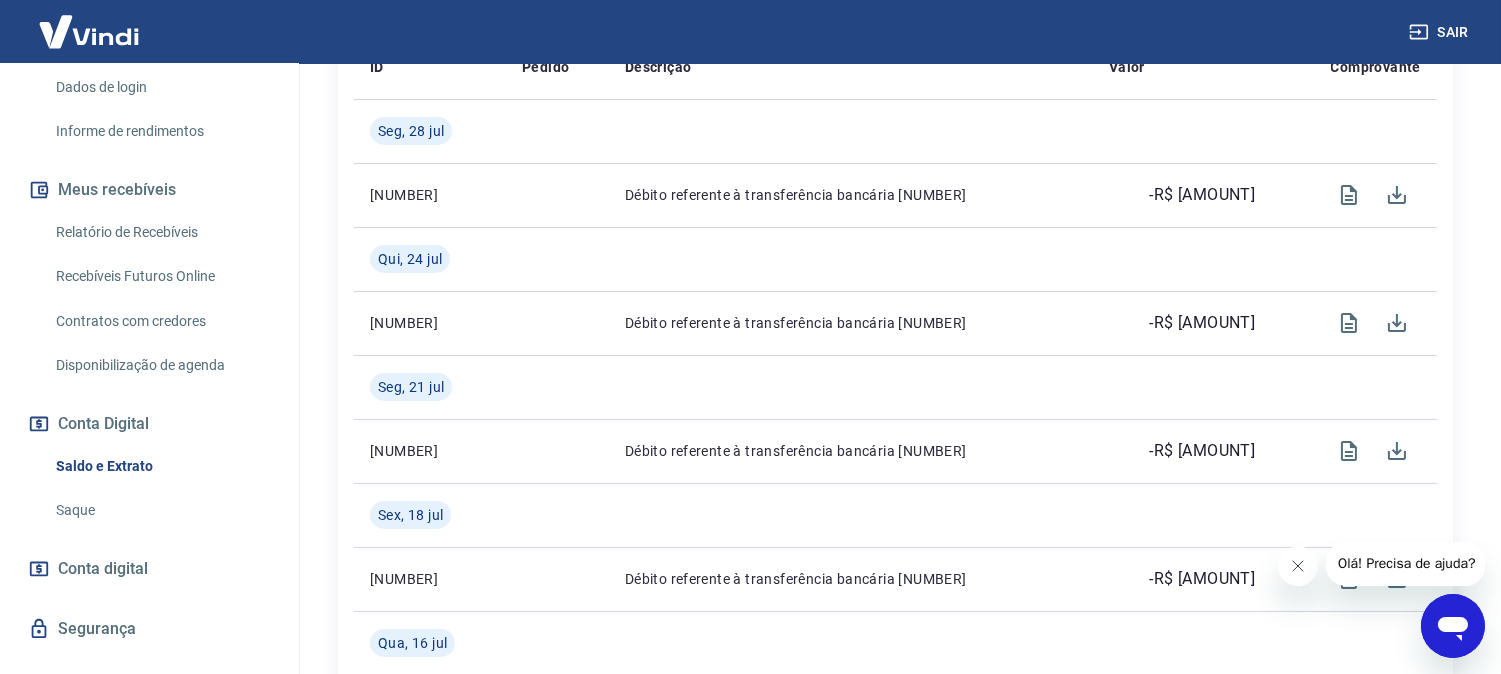 scroll, scrollTop: 485, scrollLeft: 0, axis: vertical 